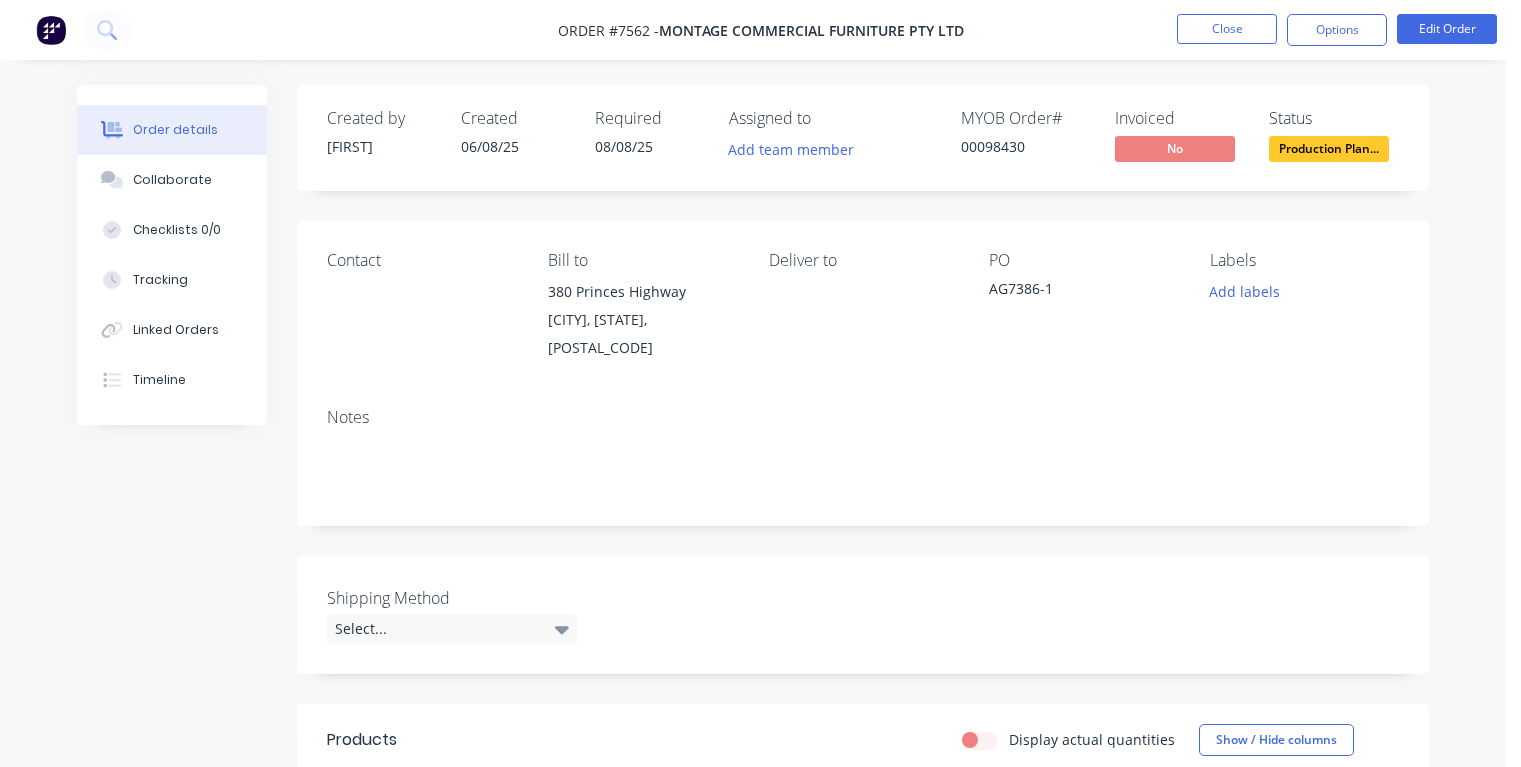 scroll, scrollTop: 0, scrollLeft: 108, axis: horizontal 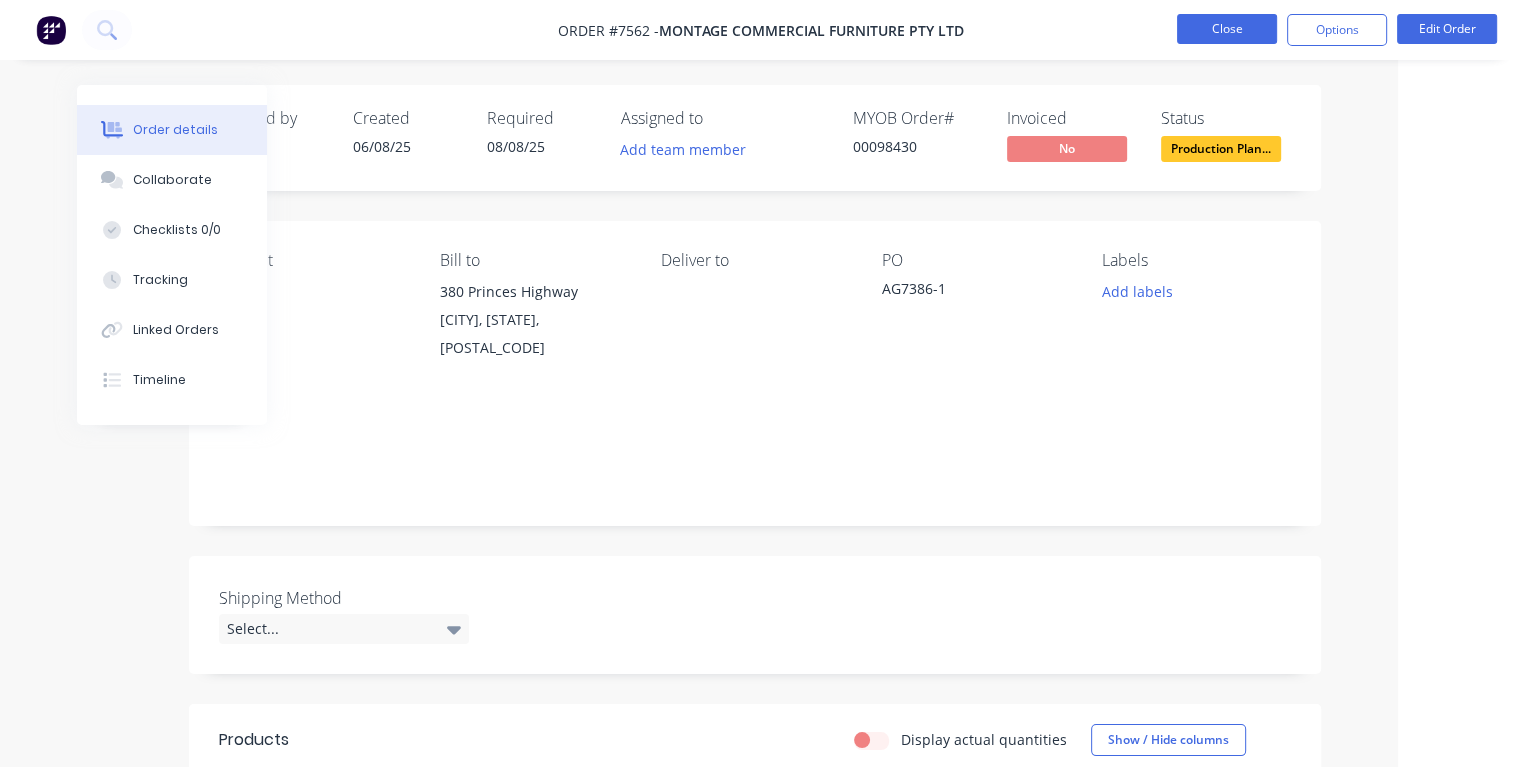 click on "Close" at bounding box center [1227, 29] 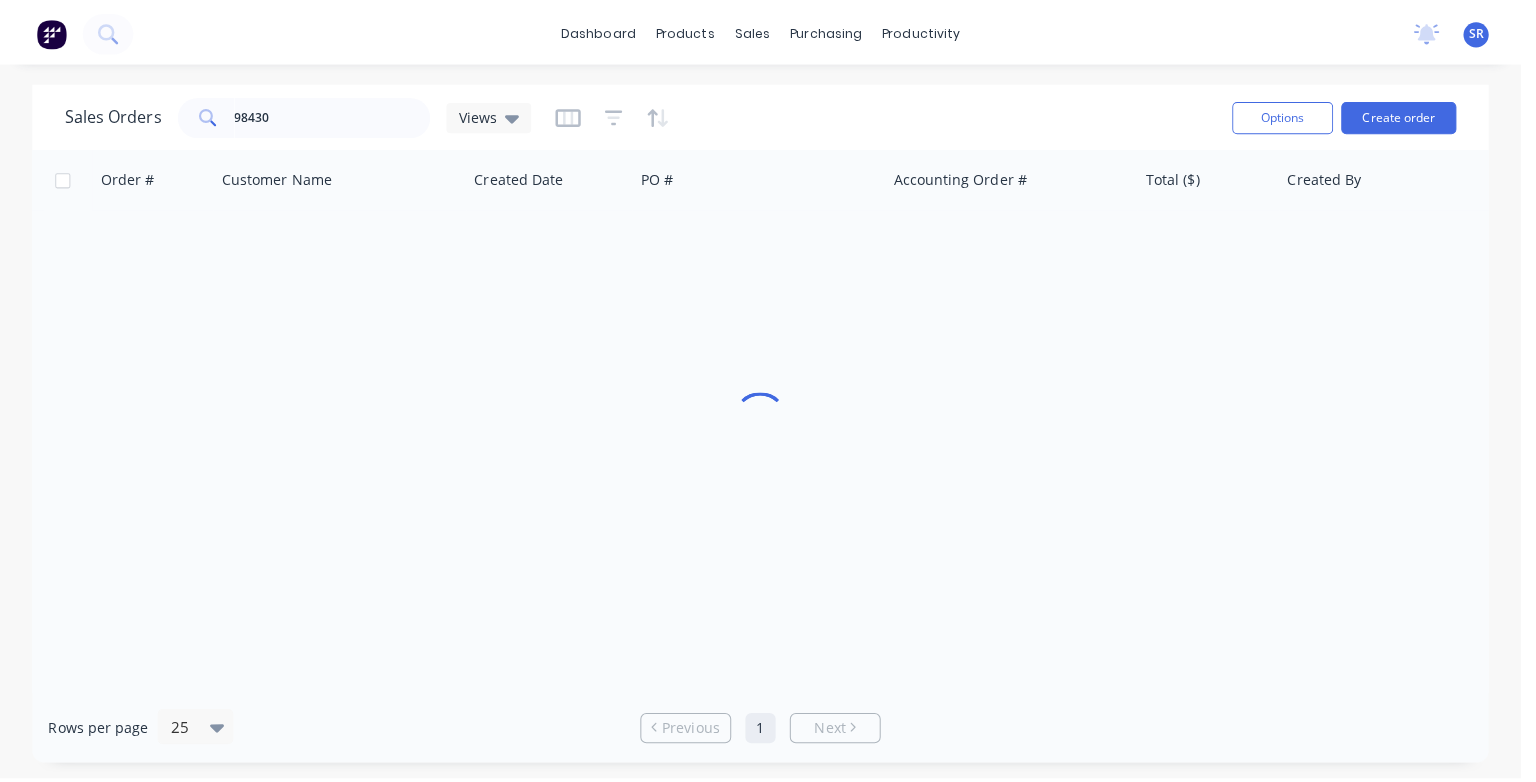 scroll, scrollTop: 0, scrollLeft: 0, axis: both 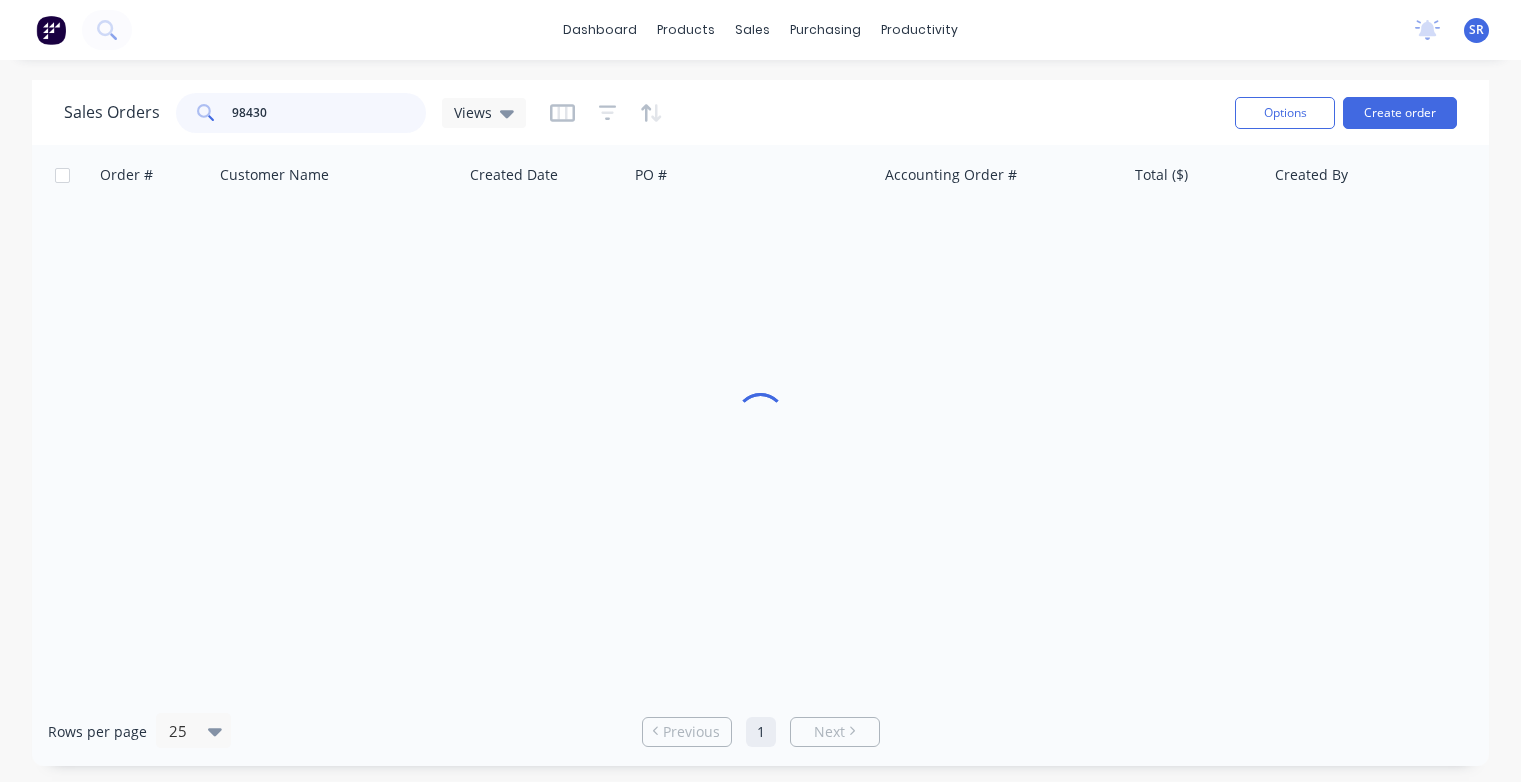 drag, startPoint x: 305, startPoint y: 112, endPoint x: 292, endPoint y: 112, distance: 13 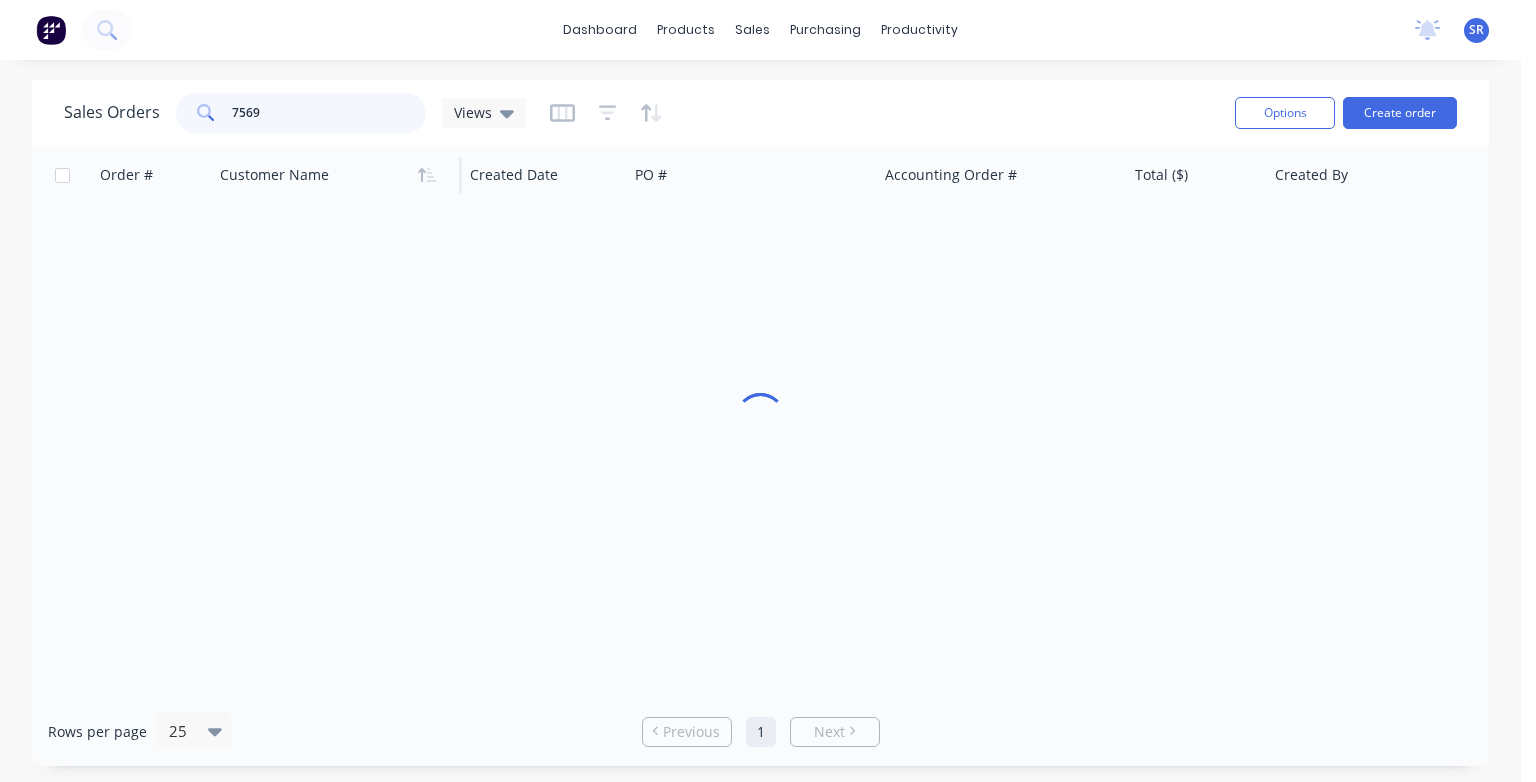 type on "7569" 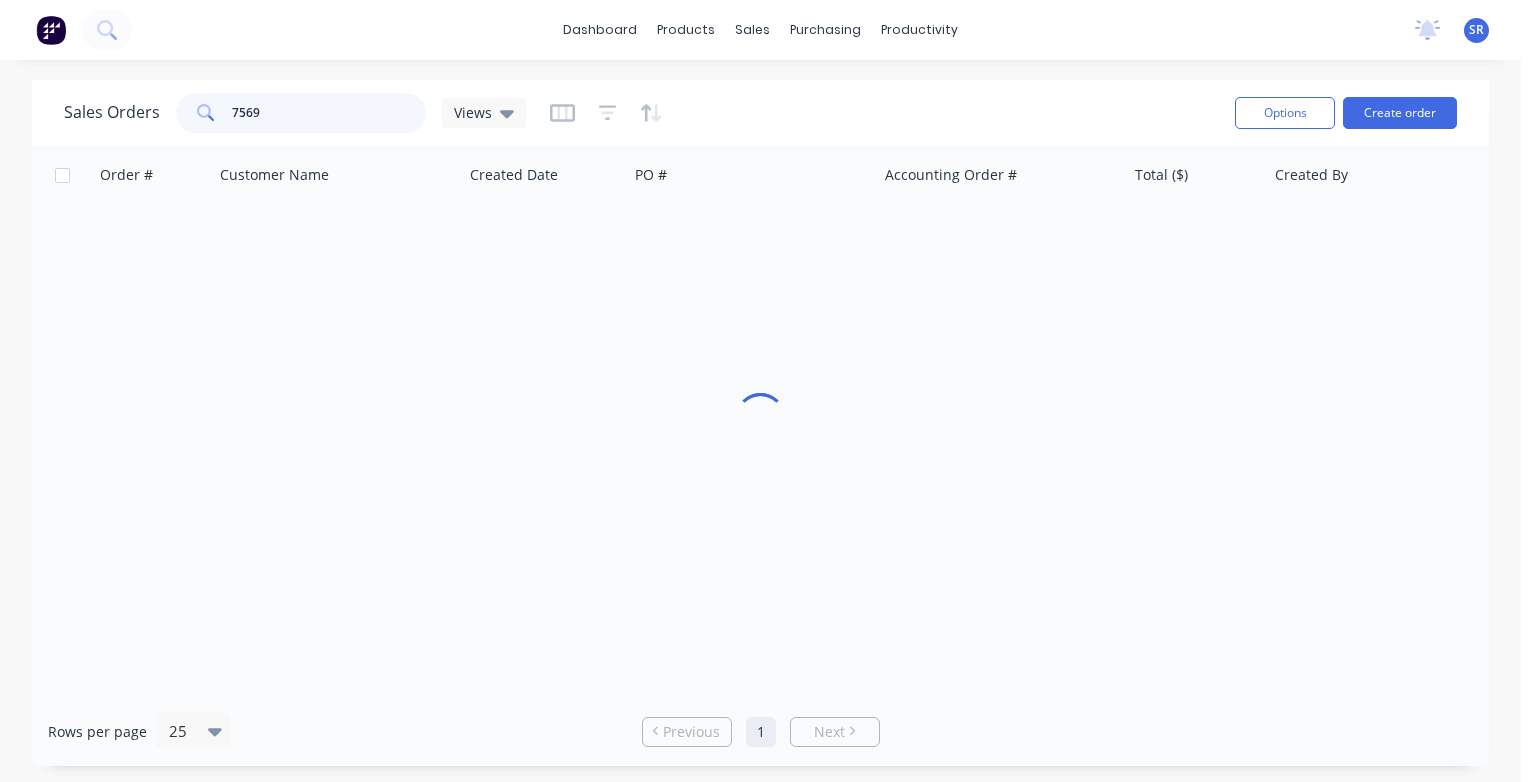 drag, startPoint x: 320, startPoint y: 126, endPoint x: 211, endPoint y: 121, distance: 109.11462 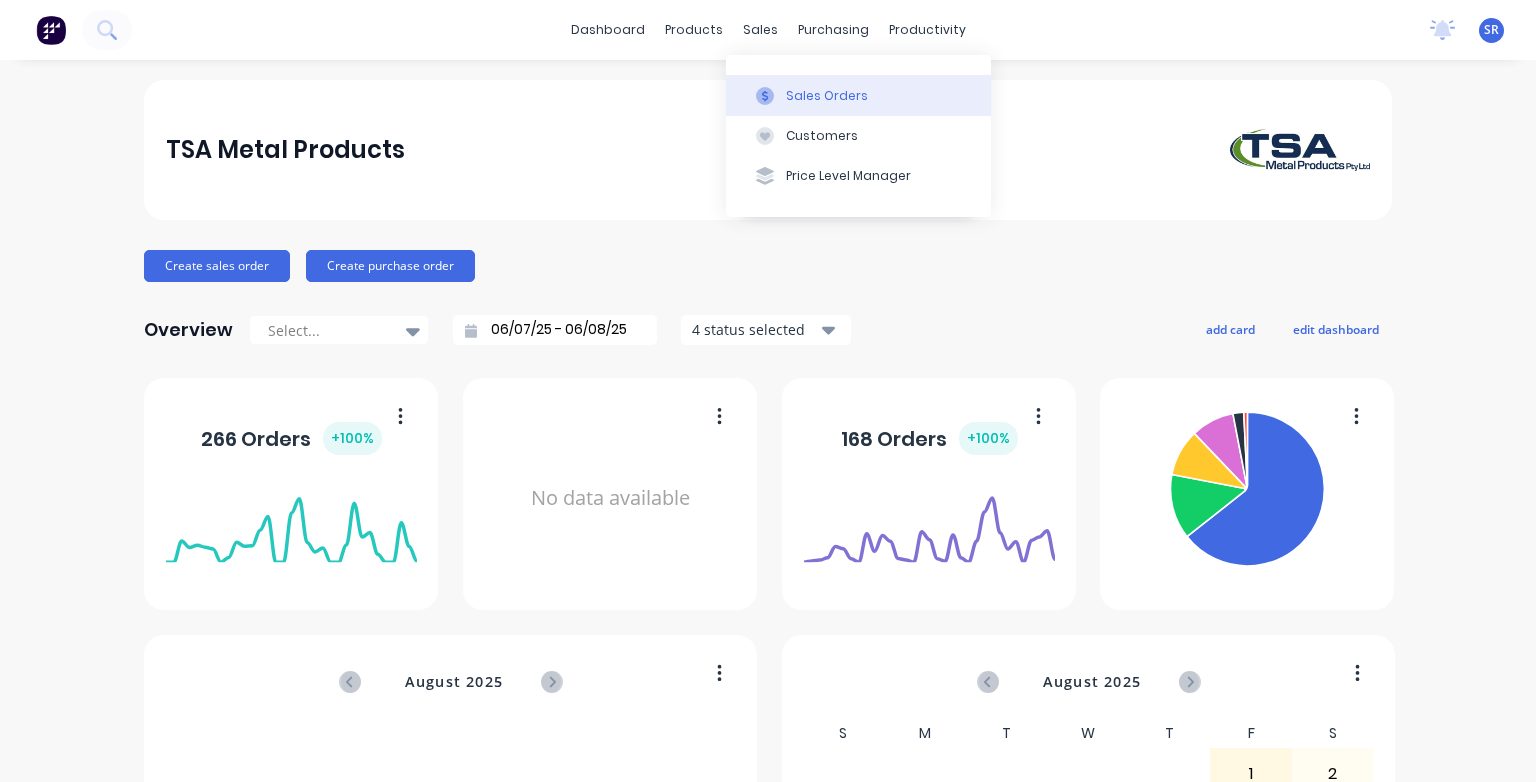 scroll, scrollTop: 0, scrollLeft: 0, axis: both 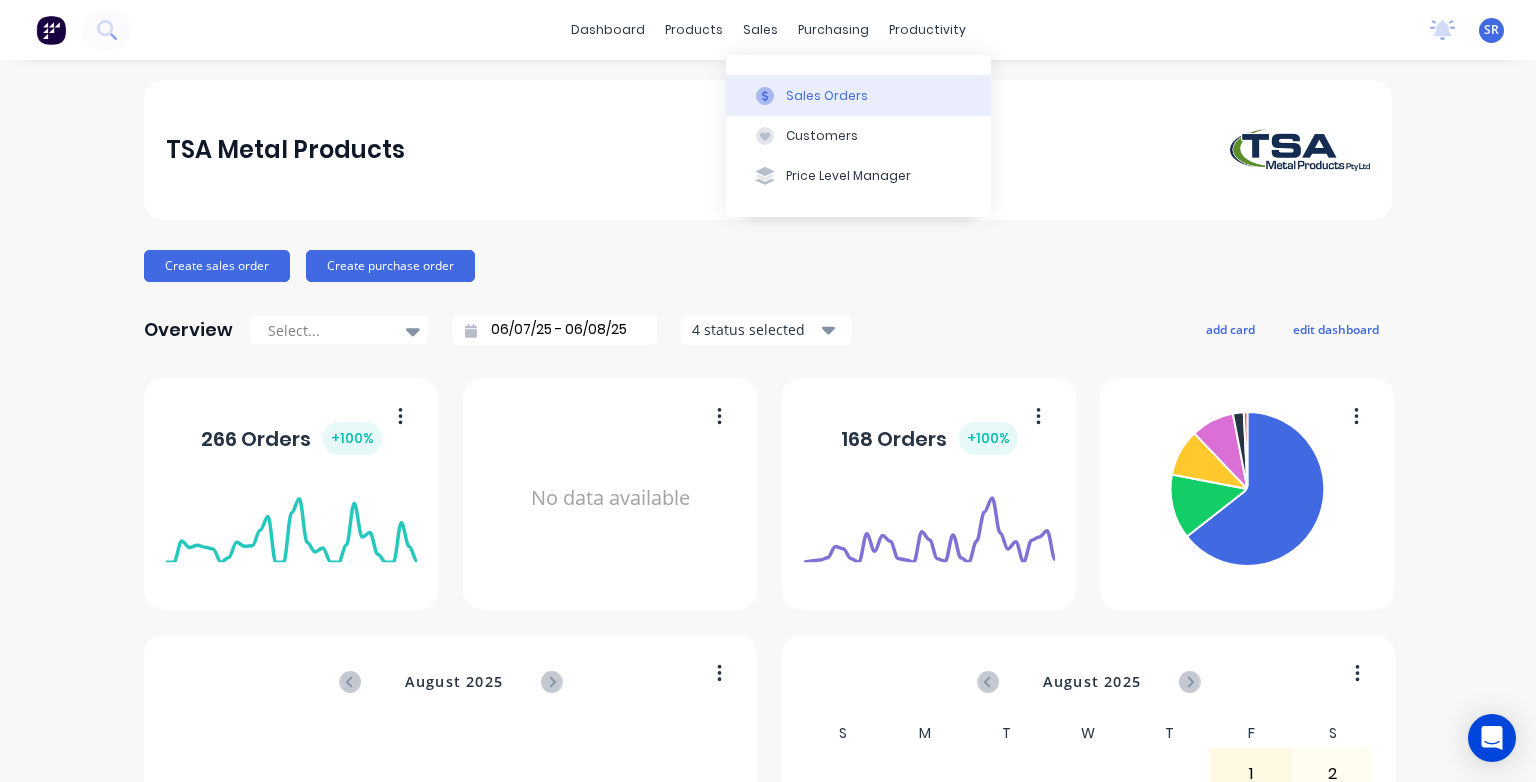 click on "Sales Orders" at bounding box center (827, 96) 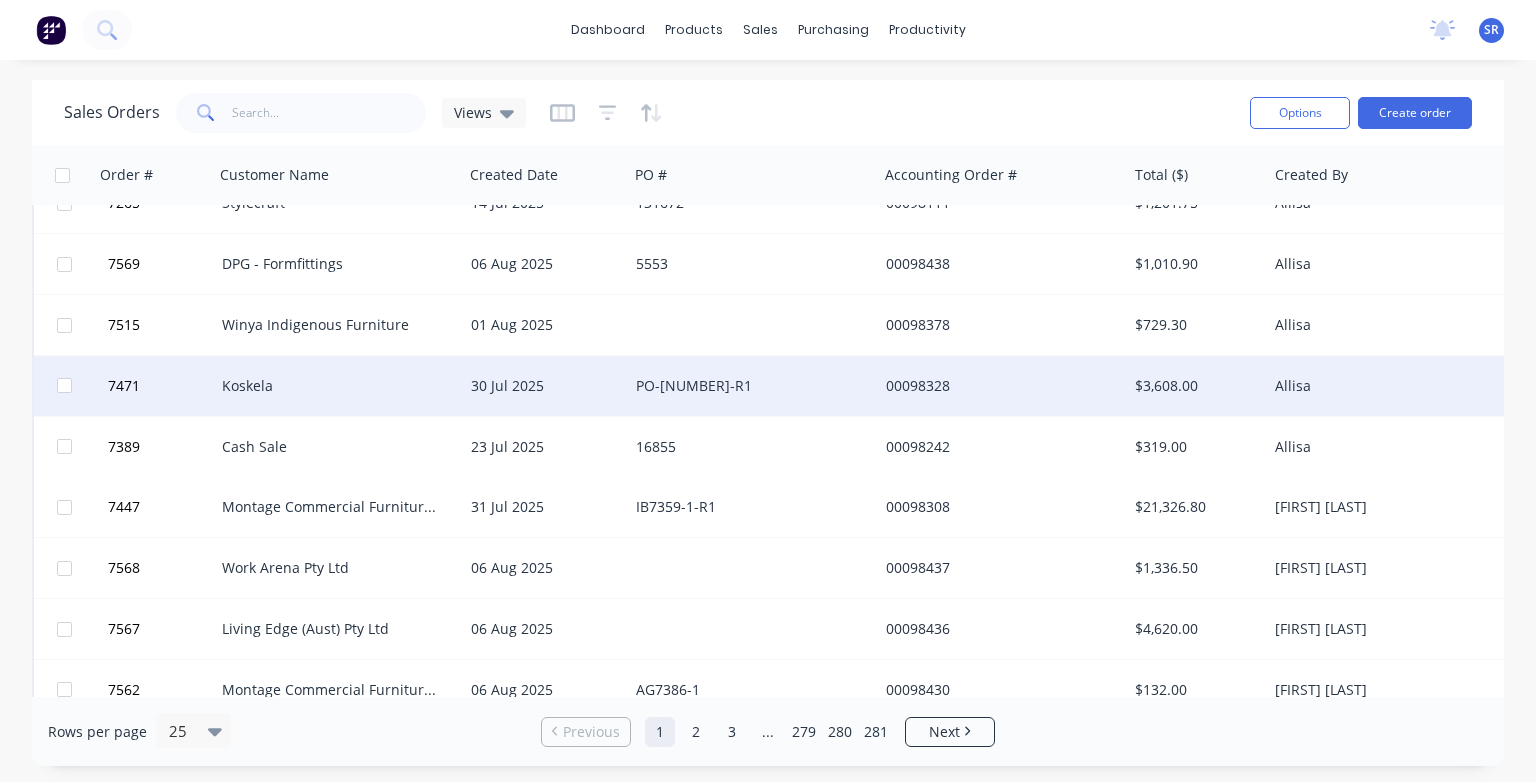 scroll, scrollTop: 300, scrollLeft: 0, axis: vertical 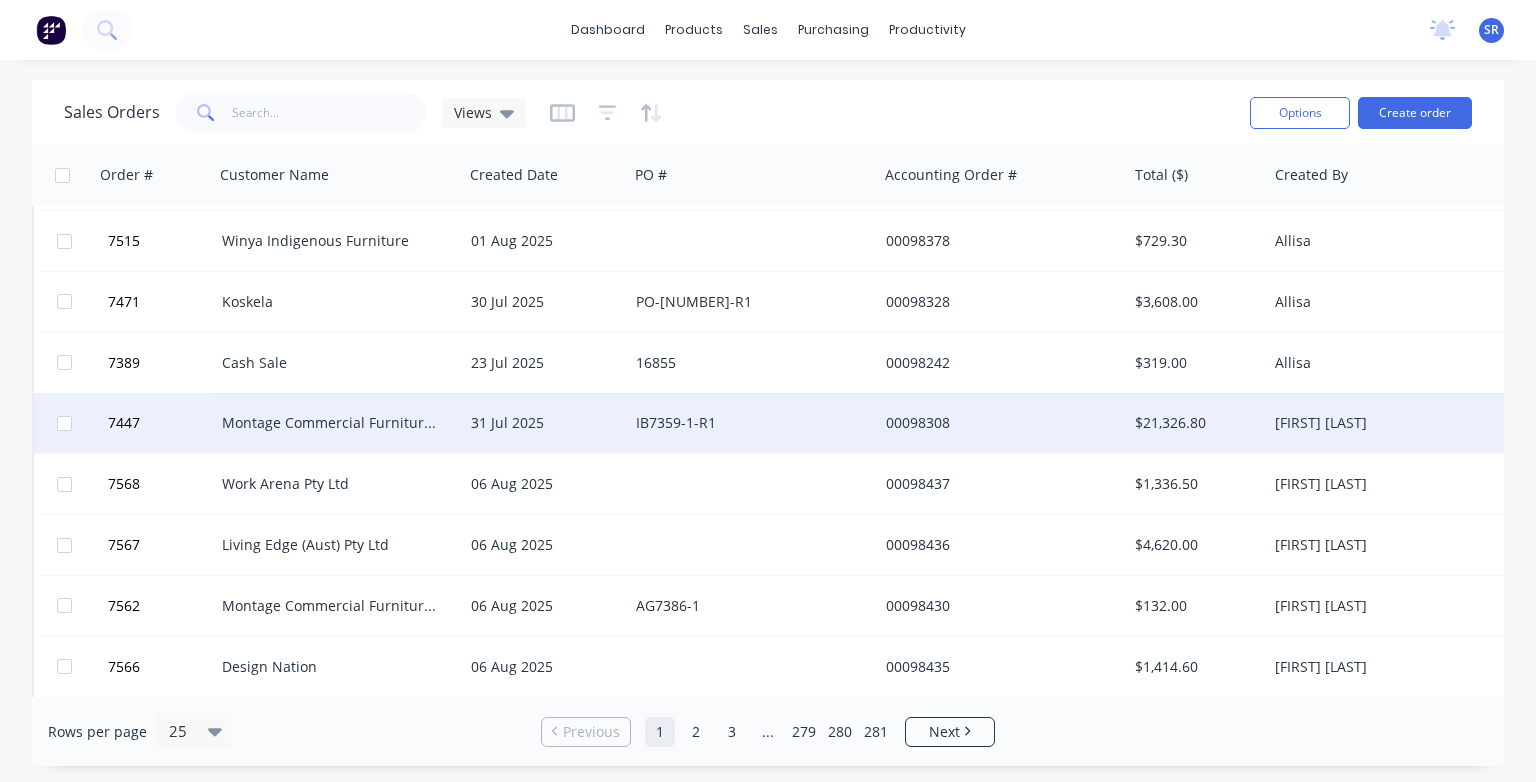 click on "Montage Commercial Furniture Pty Ltd" at bounding box center (333, 423) 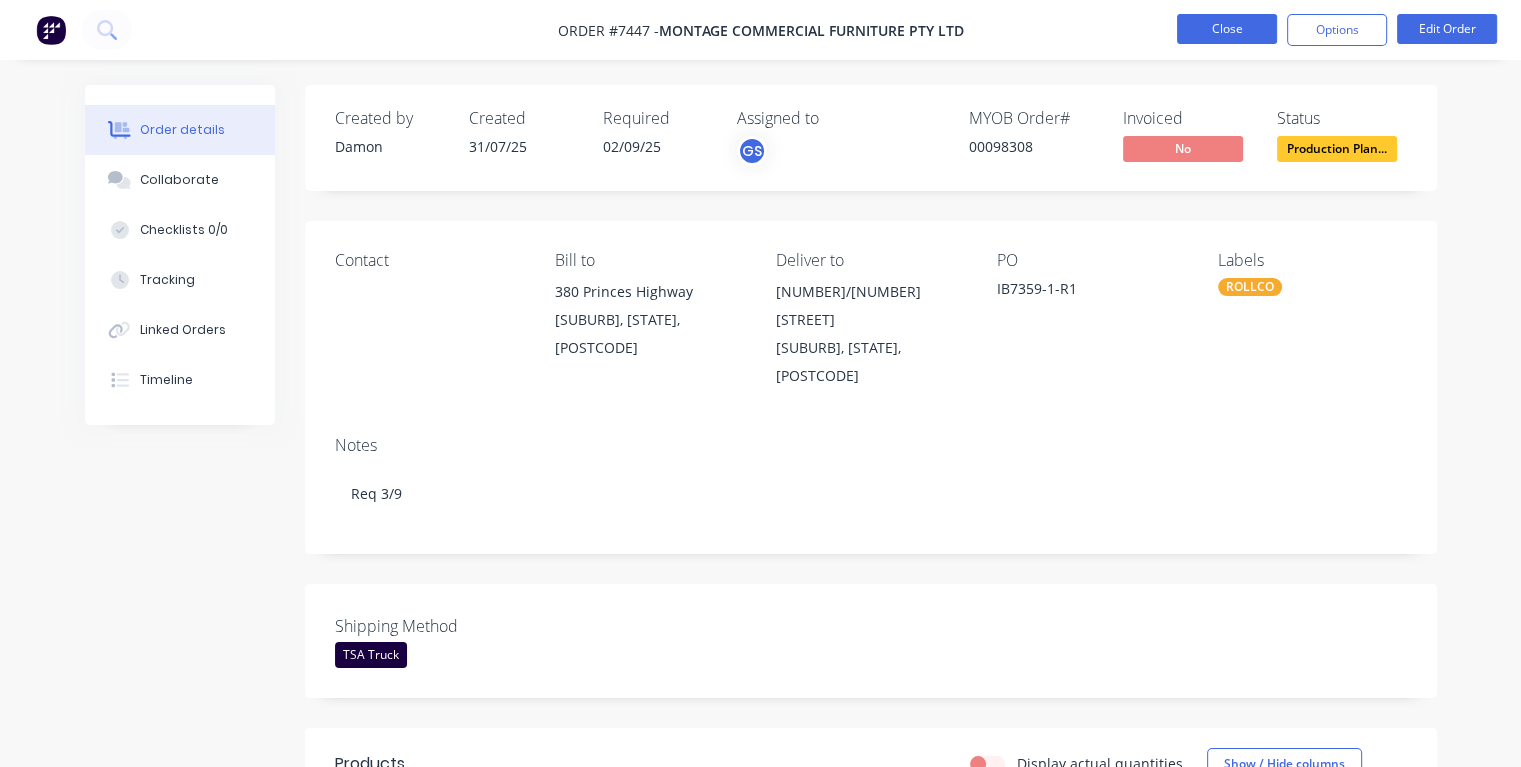 click on "Close" at bounding box center (1227, 29) 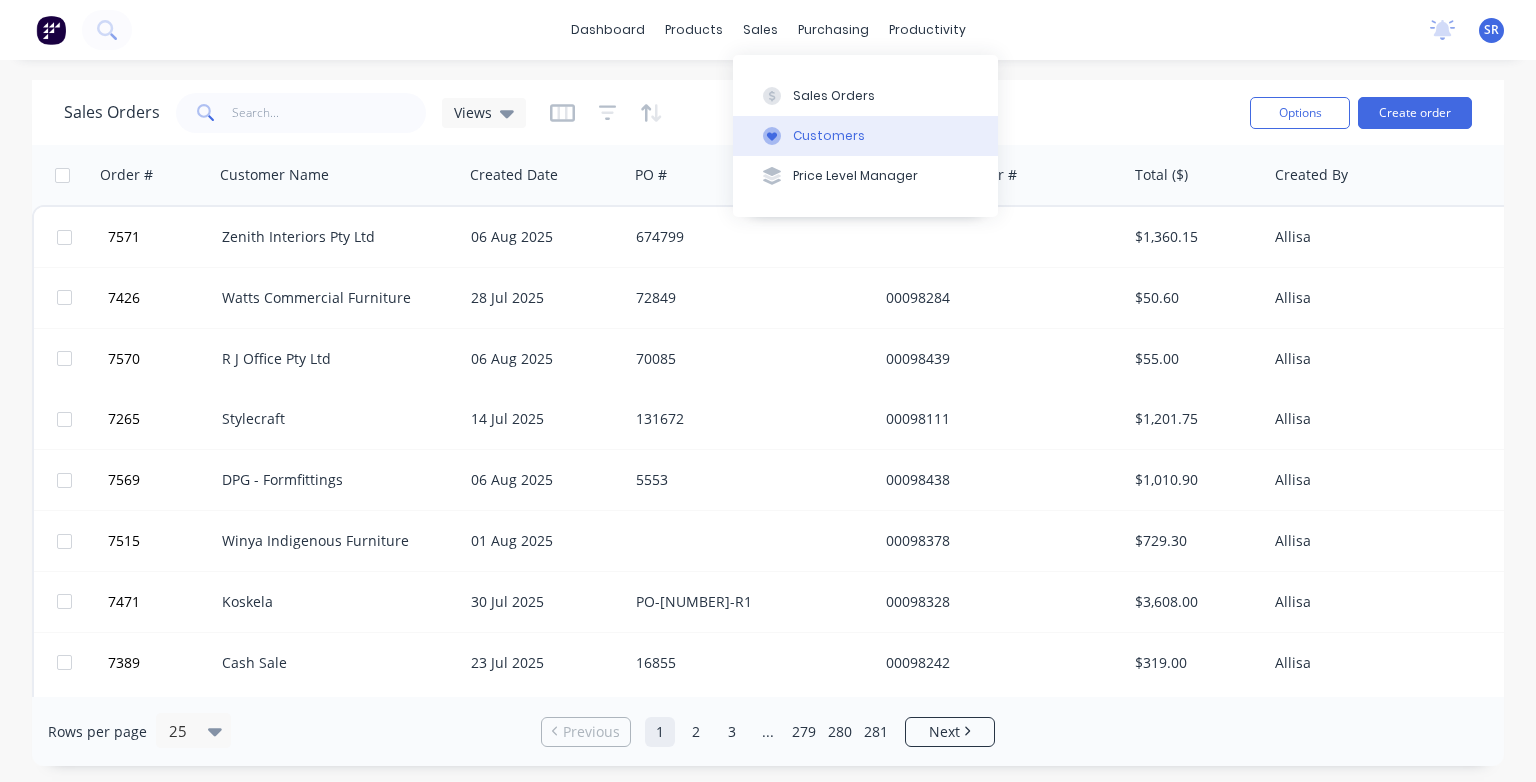 click on "Customers" at bounding box center [829, 136] 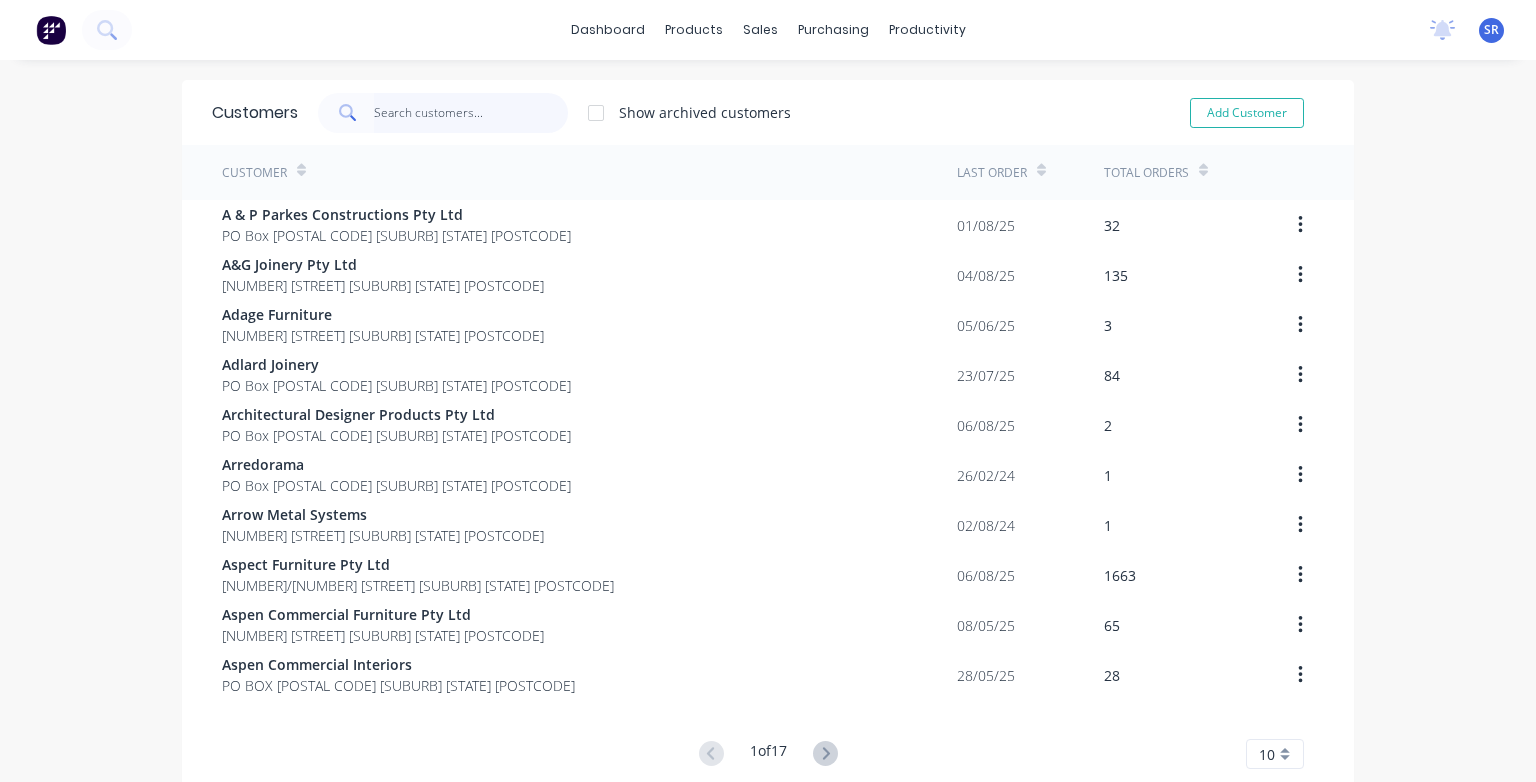 click at bounding box center (471, 113) 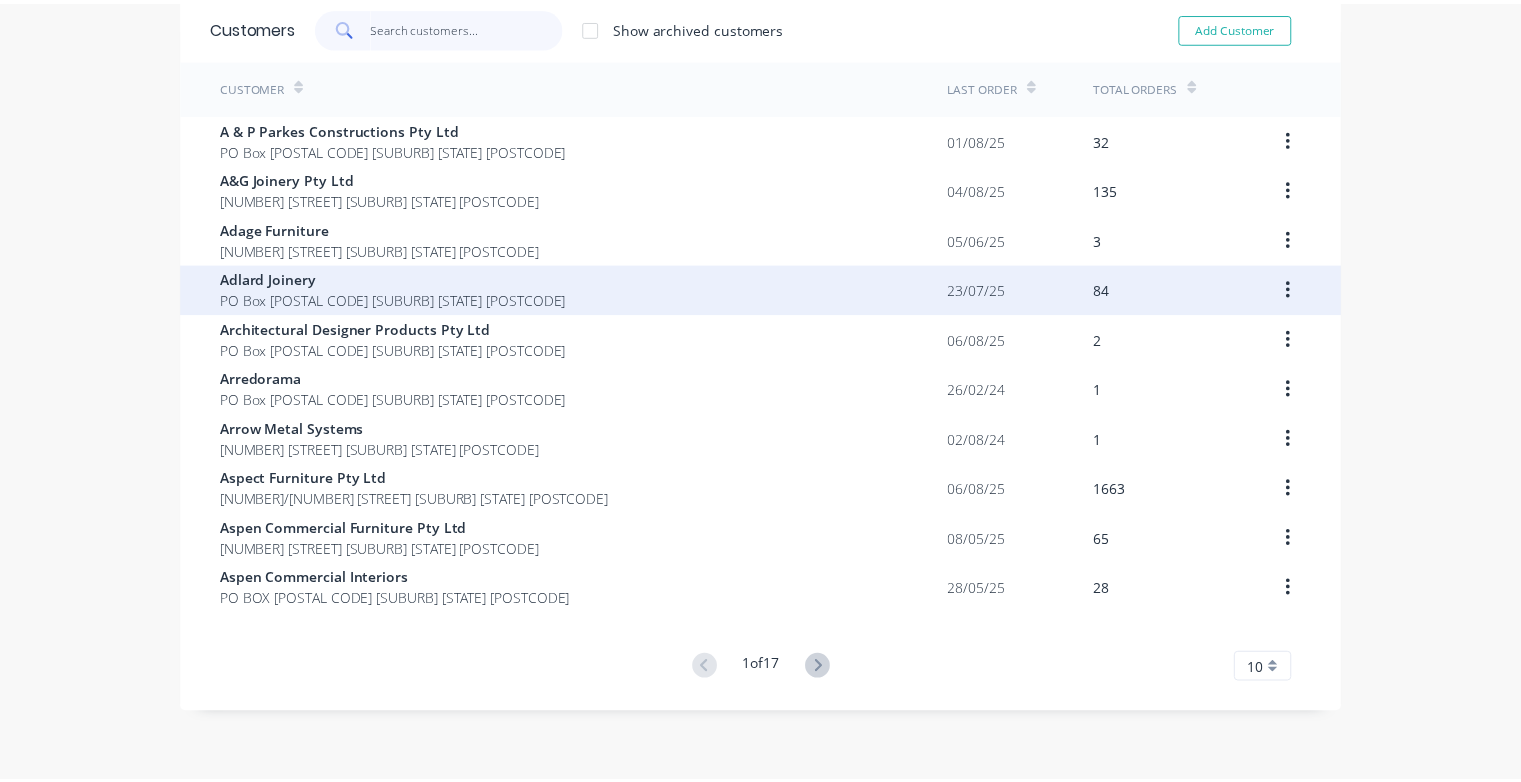 scroll, scrollTop: 0, scrollLeft: 0, axis: both 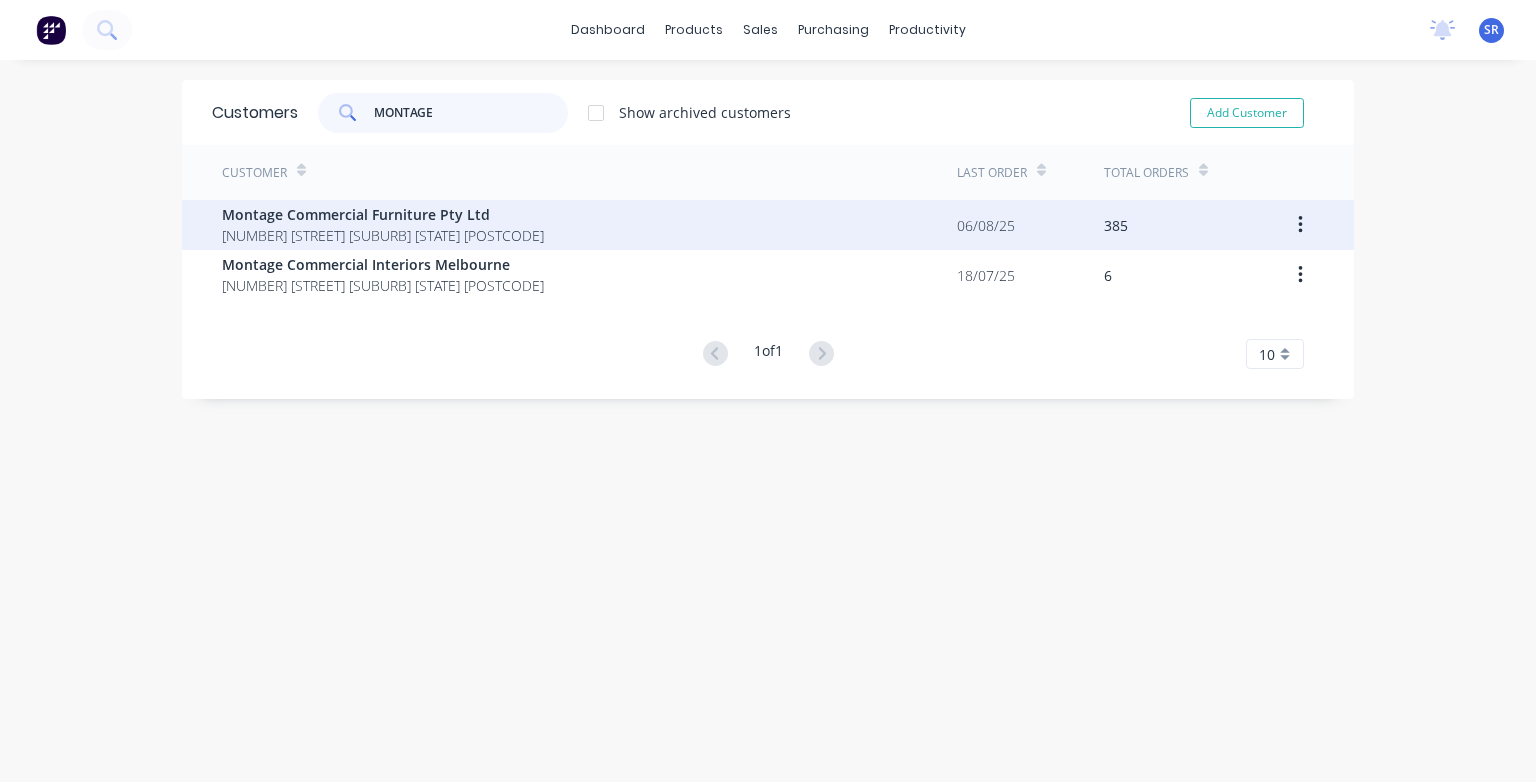 type on "MONTAGE" 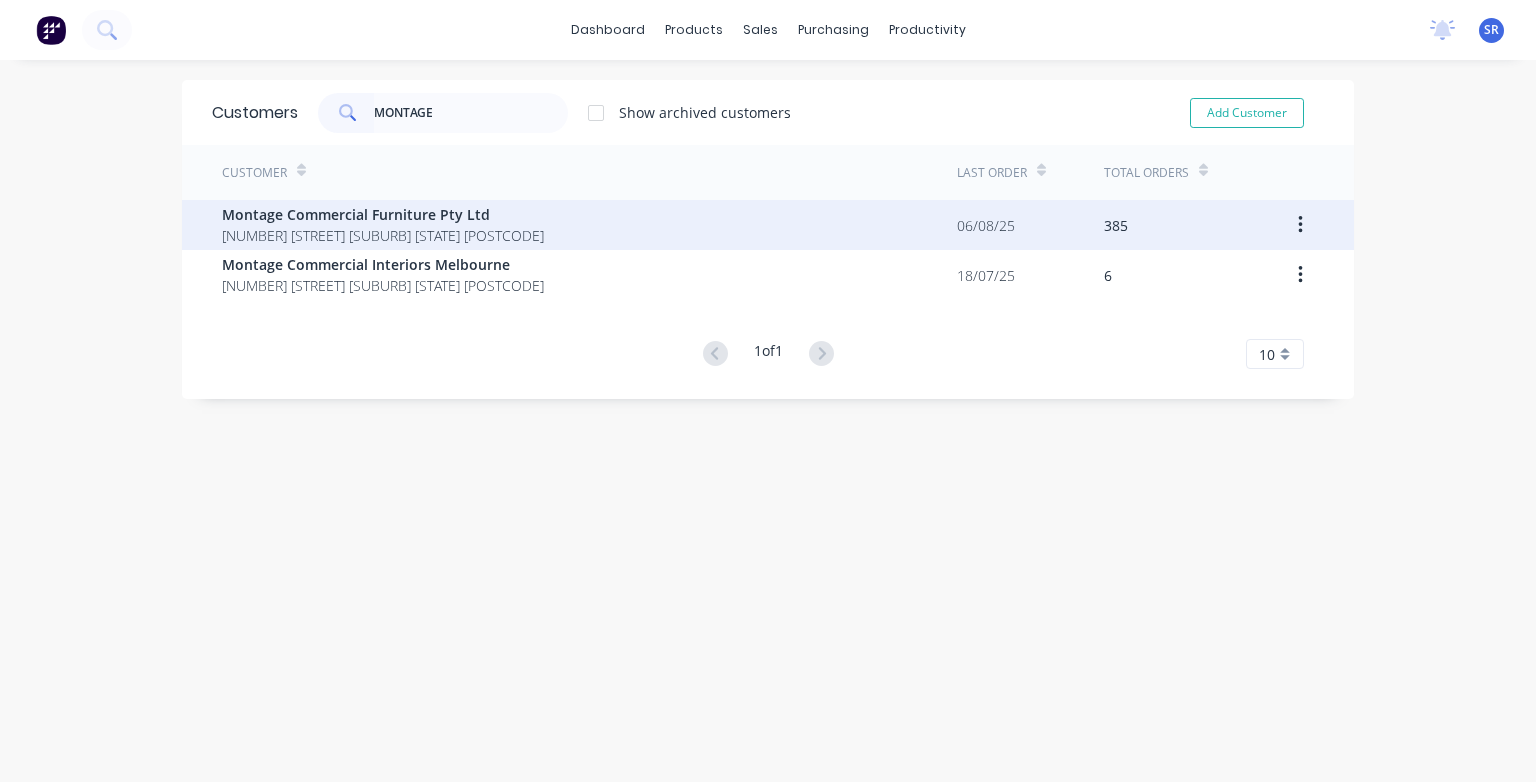 click on "Montage Commercial Furniture Pty Ltd" at bounding box center [383, 214] 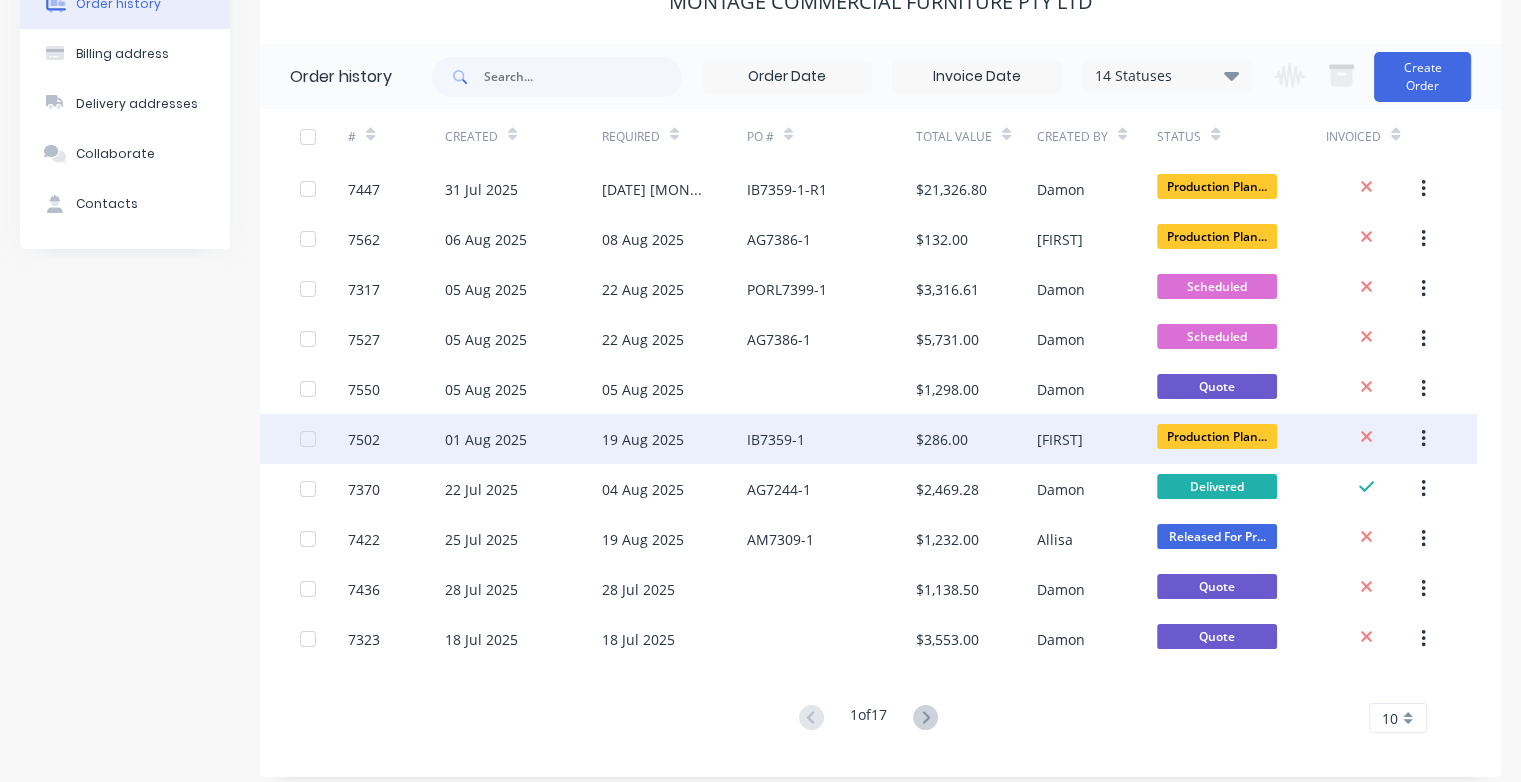 scroll, scrollTop: 135, scrollLeft: 0, axis: vertical 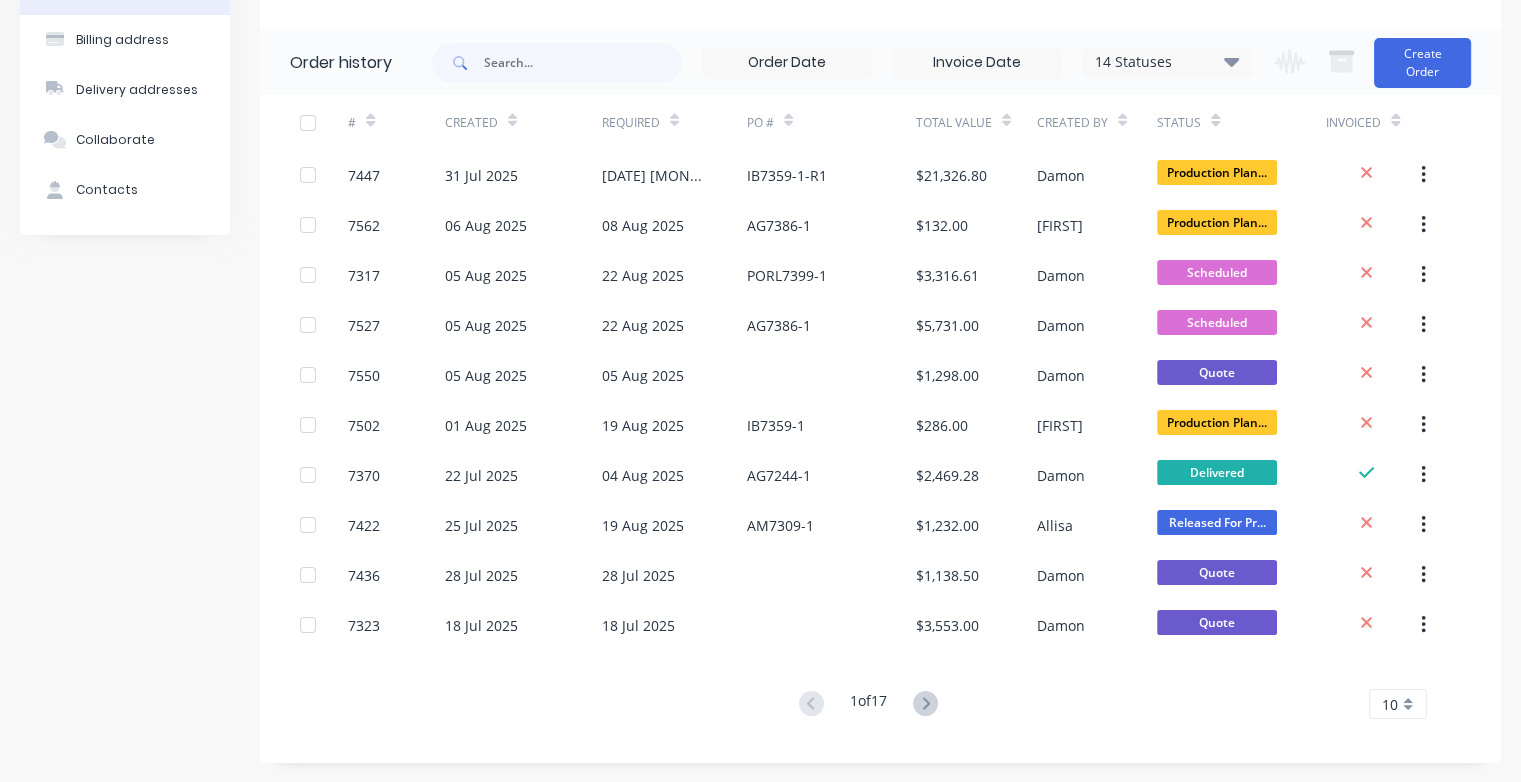 click 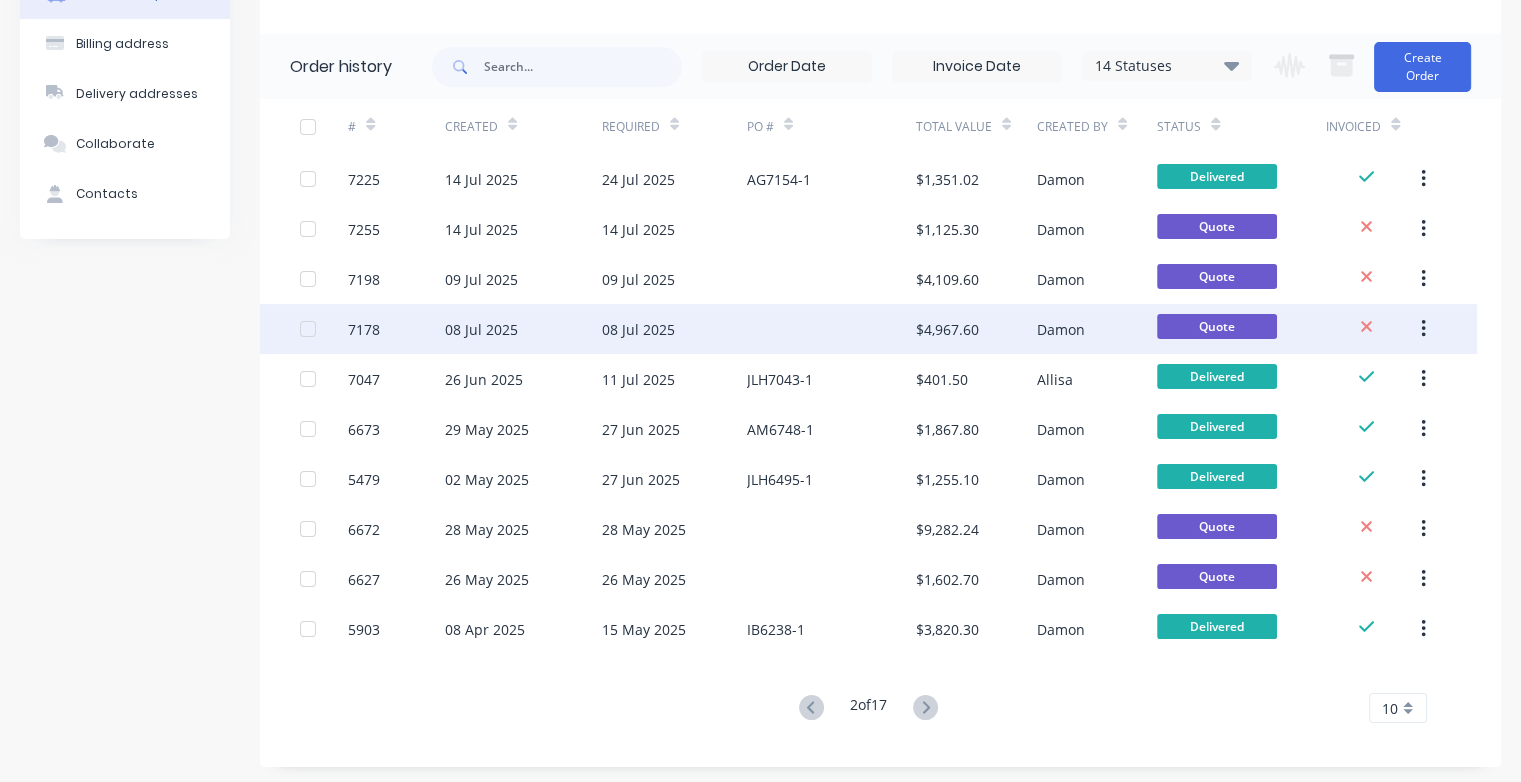 scroll, scrollTop: 135, scrollLeft: 0, axis: vertical 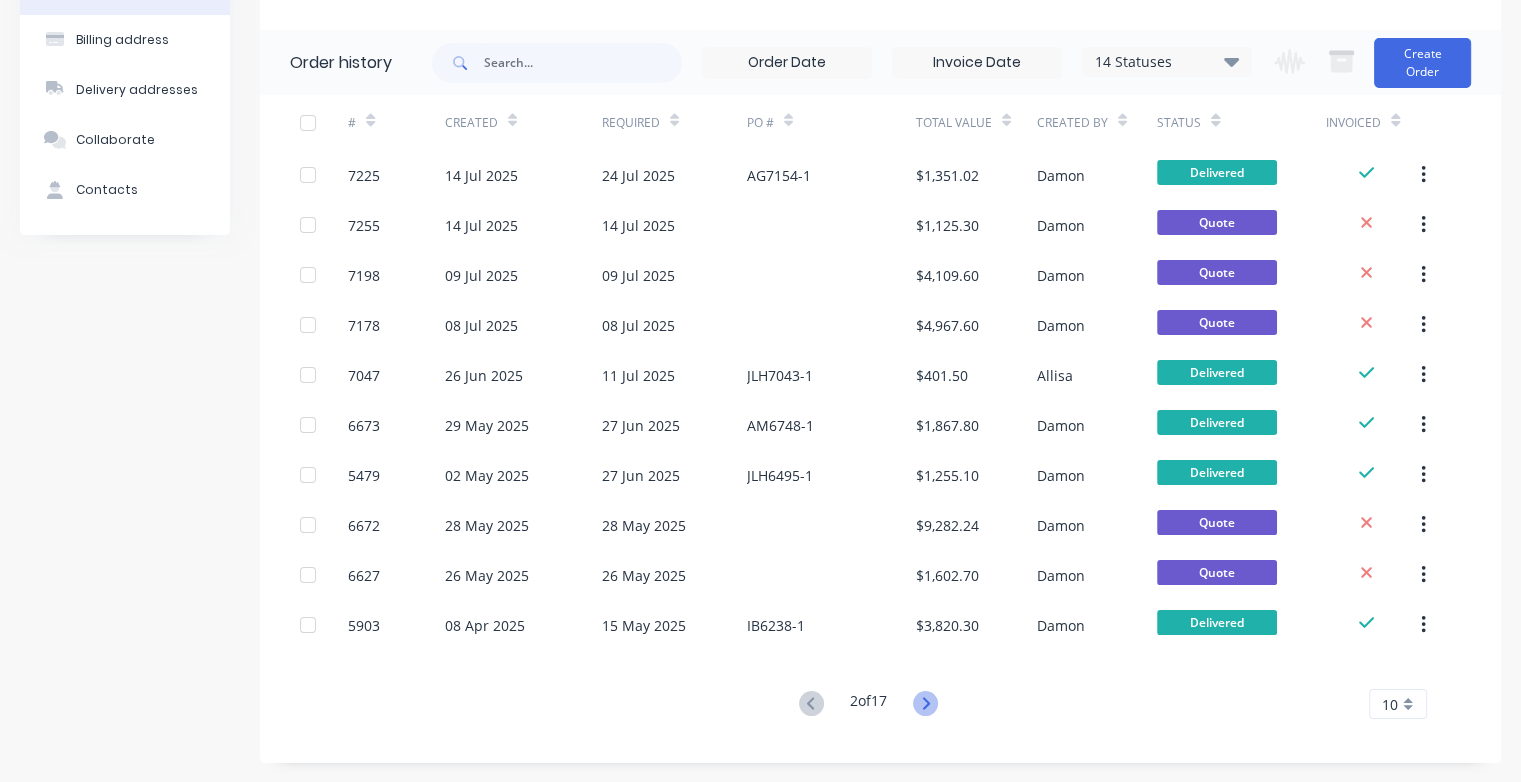 click 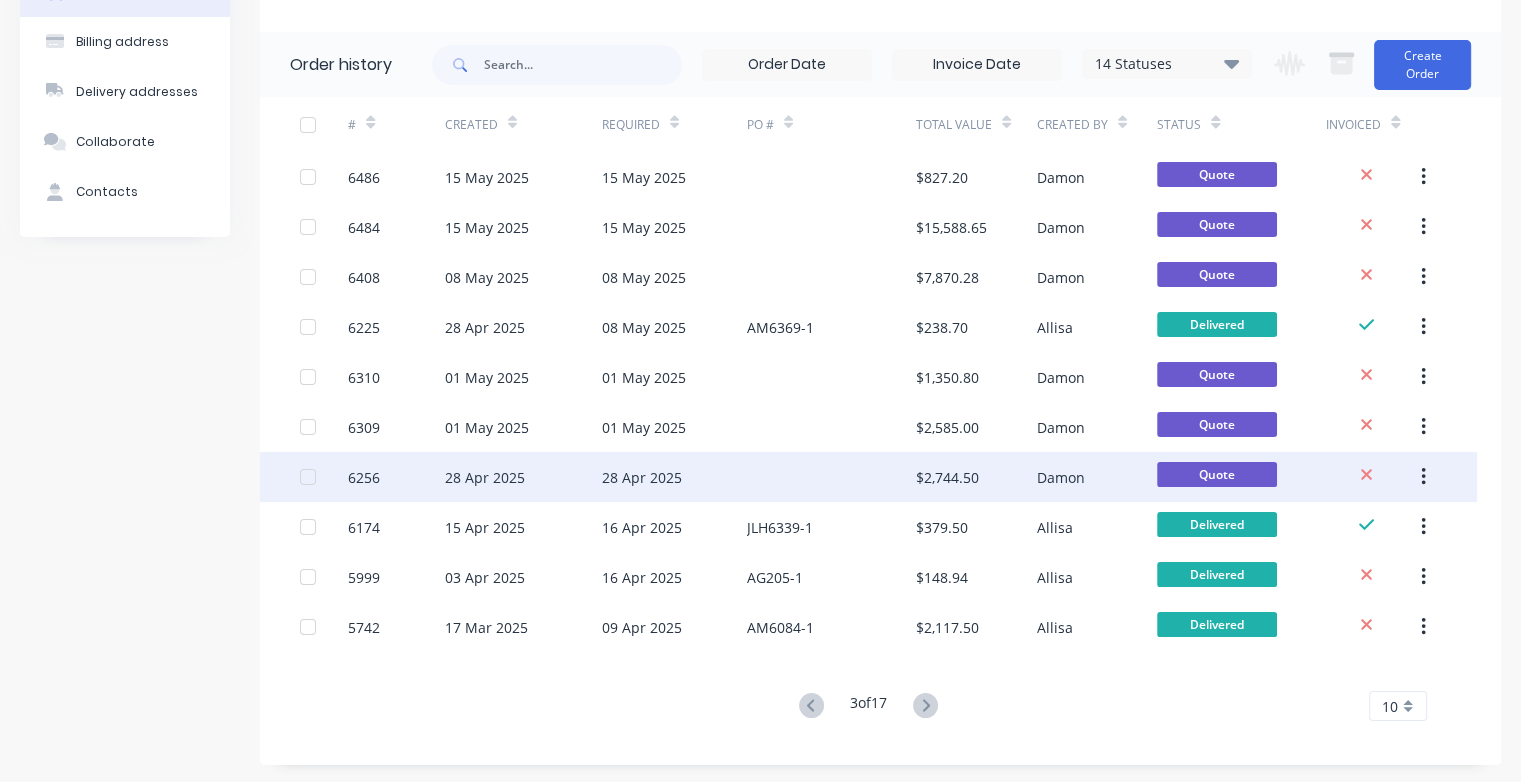 scroll, scrollTop: 135, scrollLeft: 0, axis: vertical 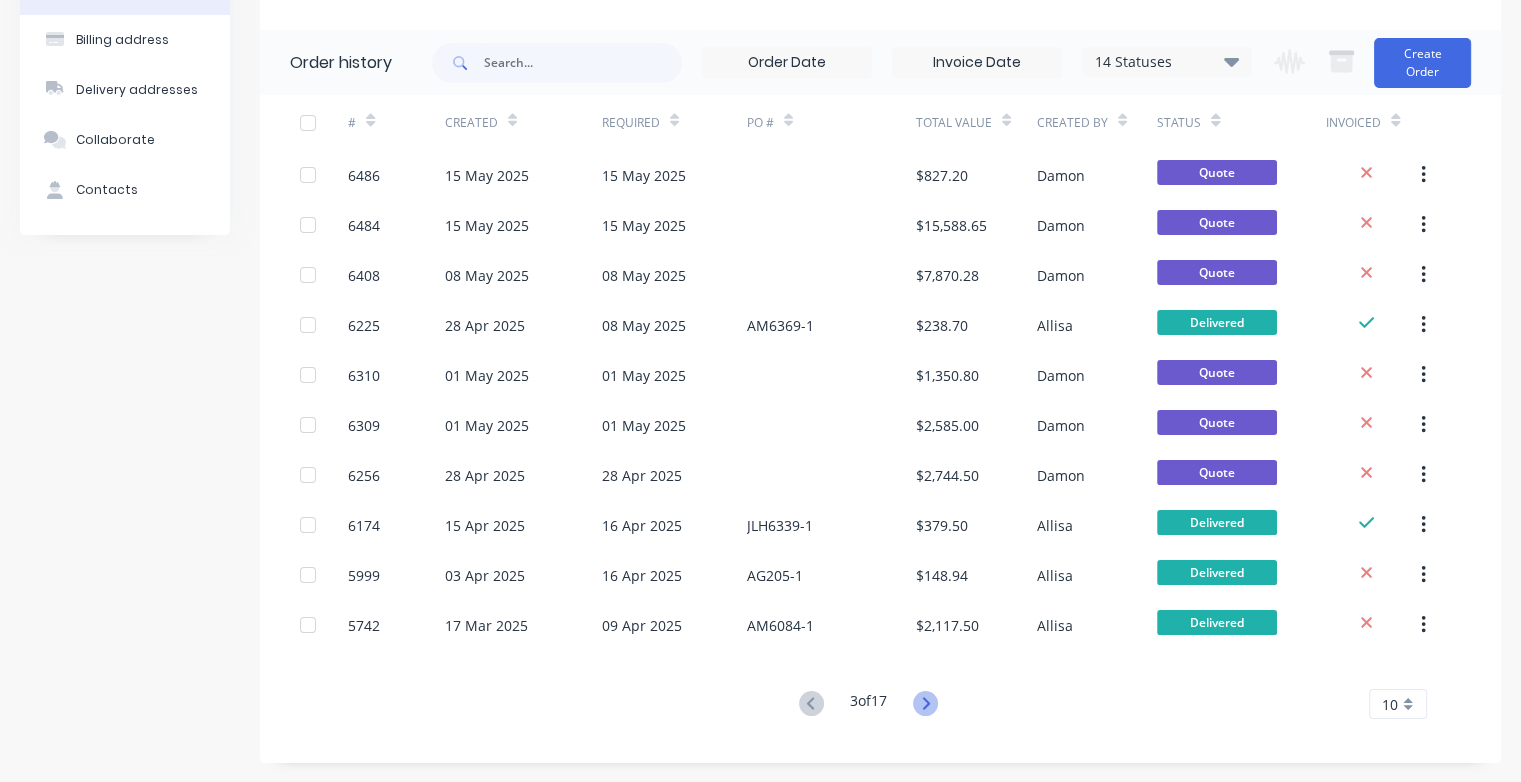 click 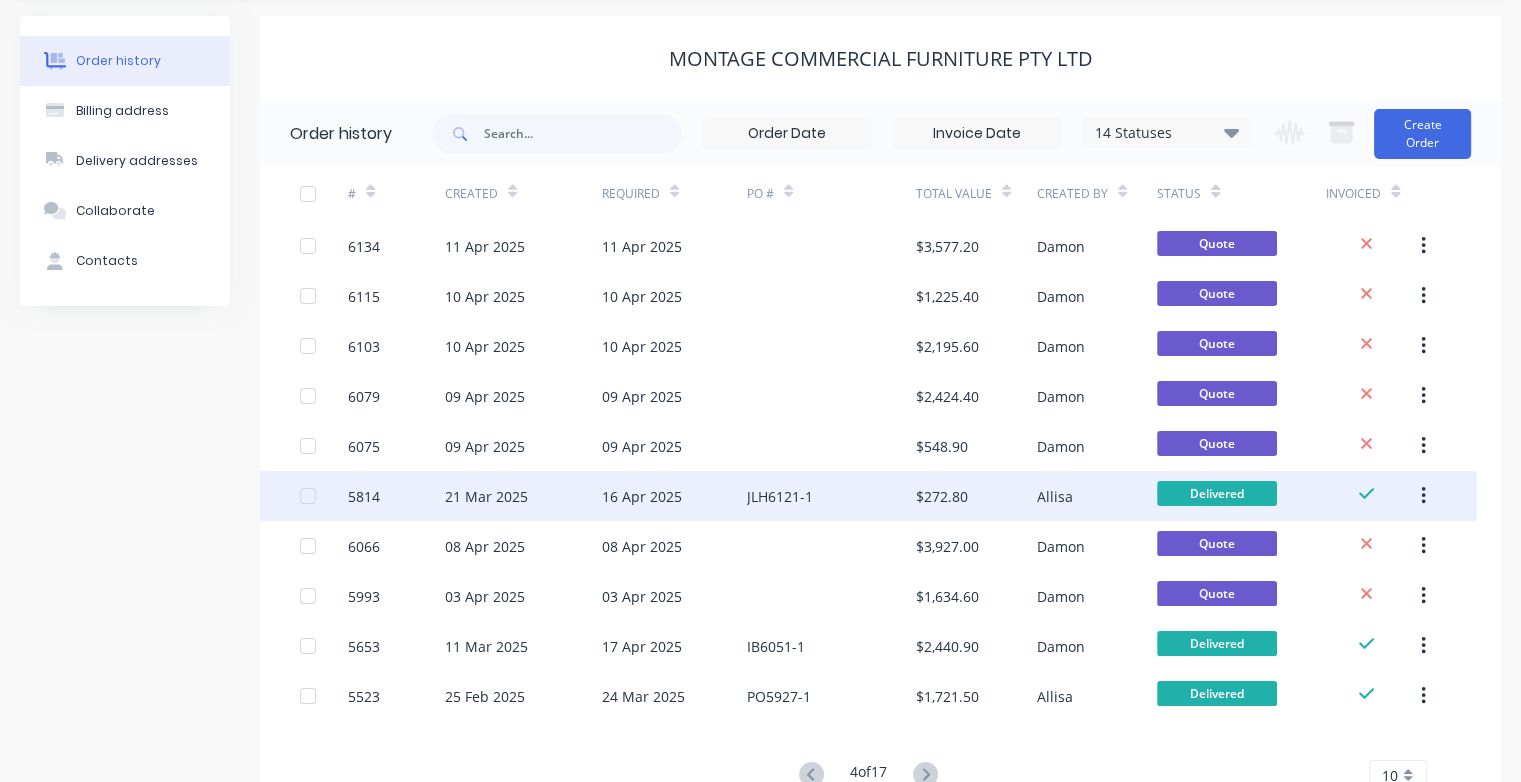 scroll, scrollTop: 135, scrollLeft: 0, axis: vertical 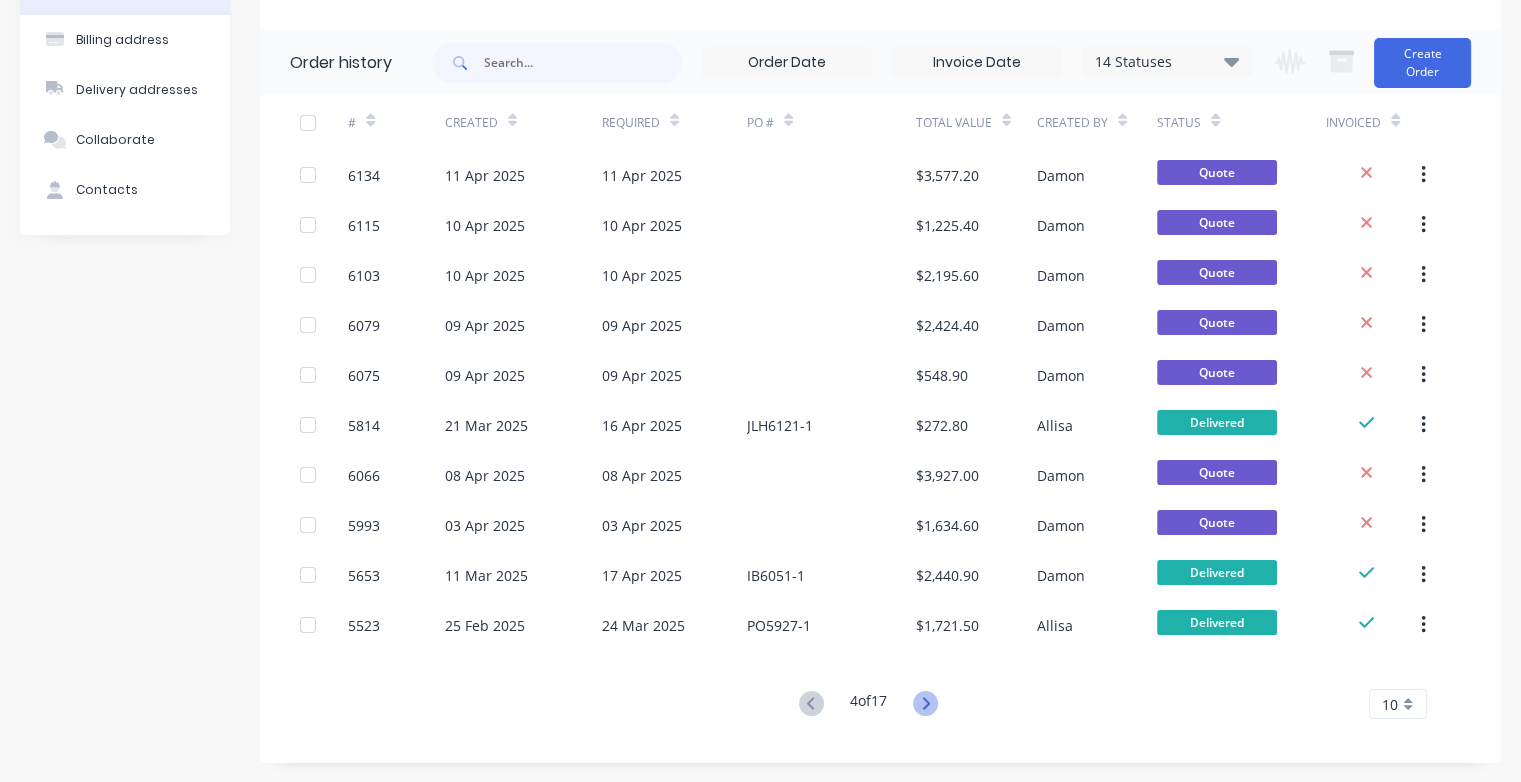 click 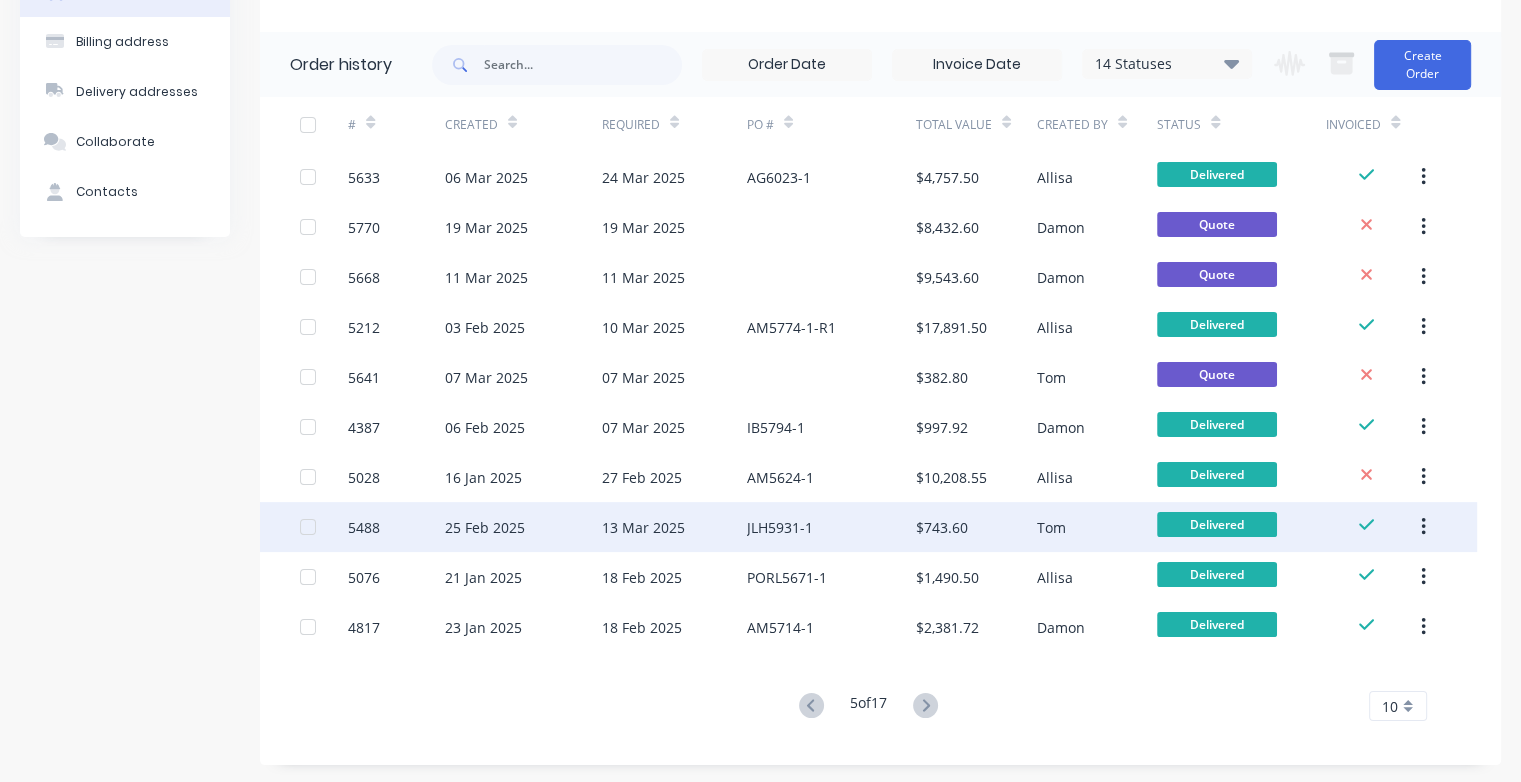 scroll, scrollTop: 135, scrollLeft: 0, axis: vertical 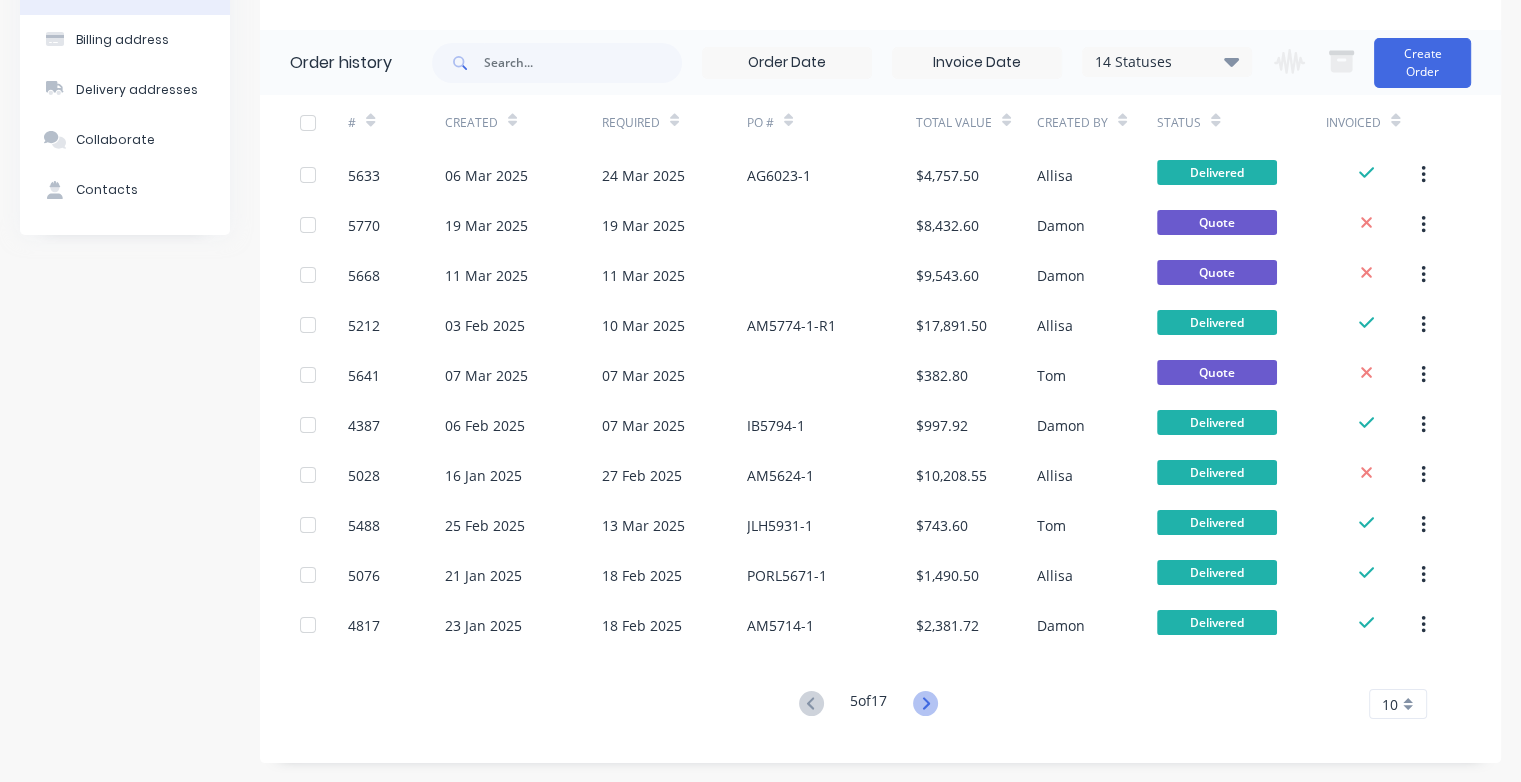 click 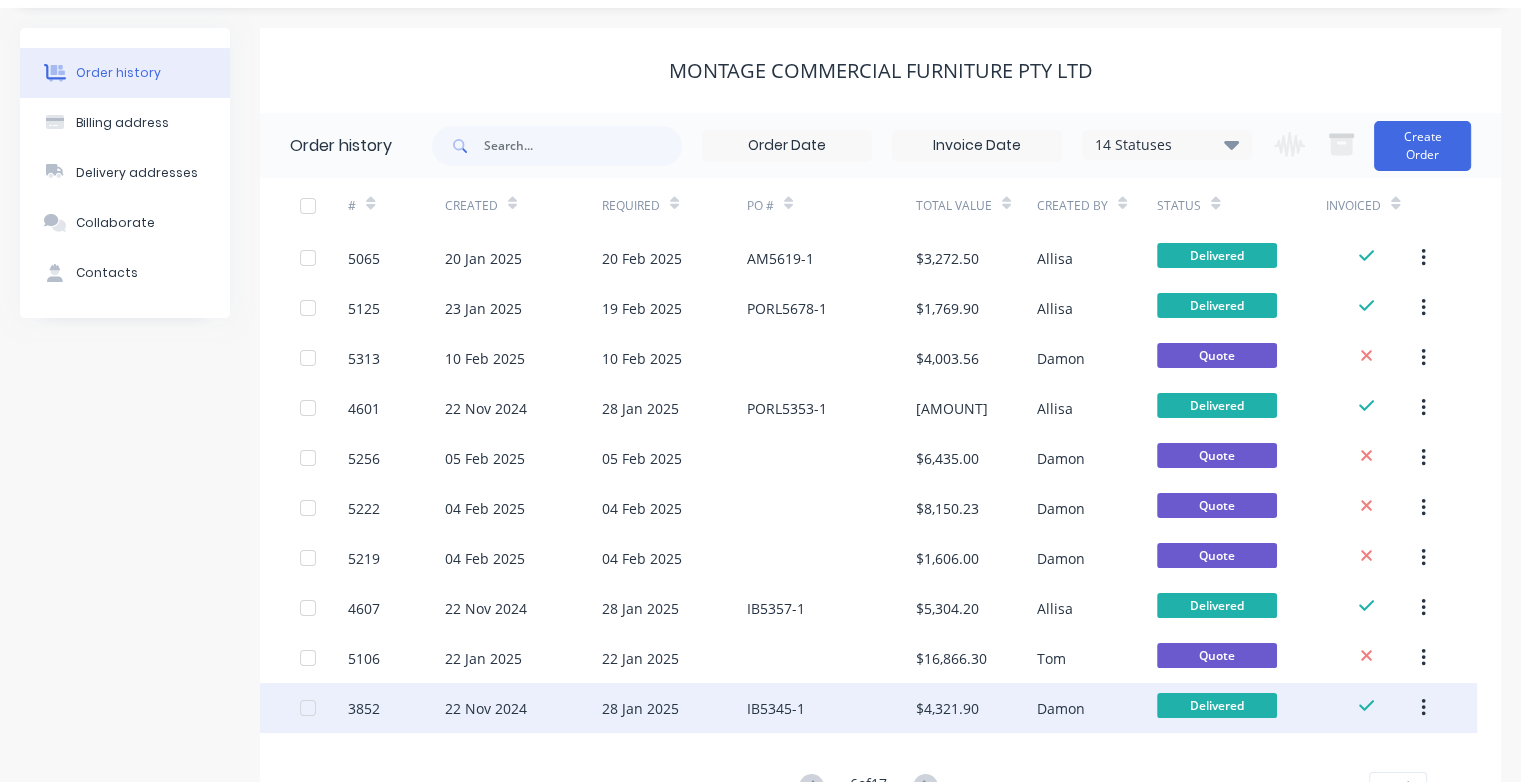 scroll, scrollTop: 135, scrollLeft: 0, axis: vertical 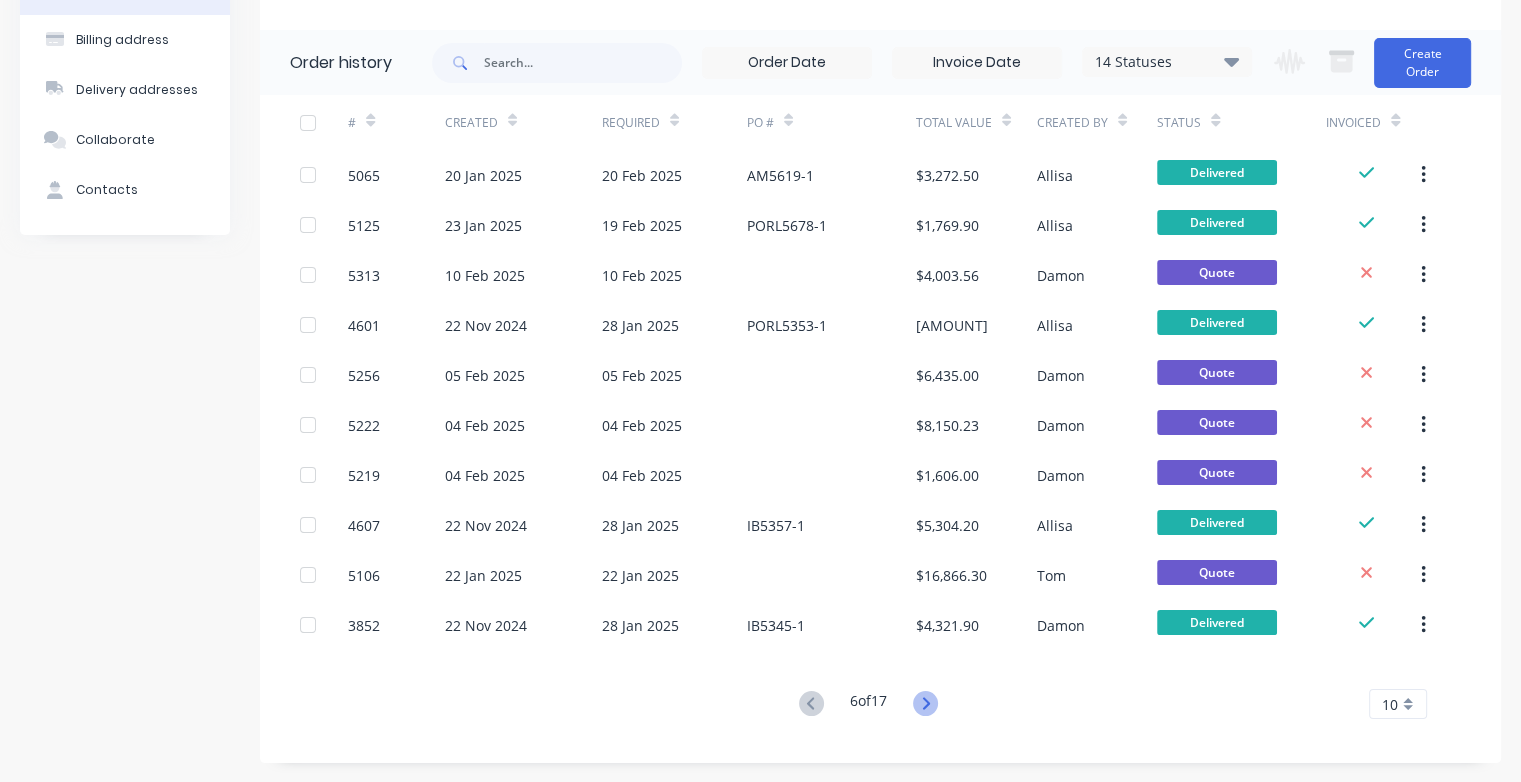 click 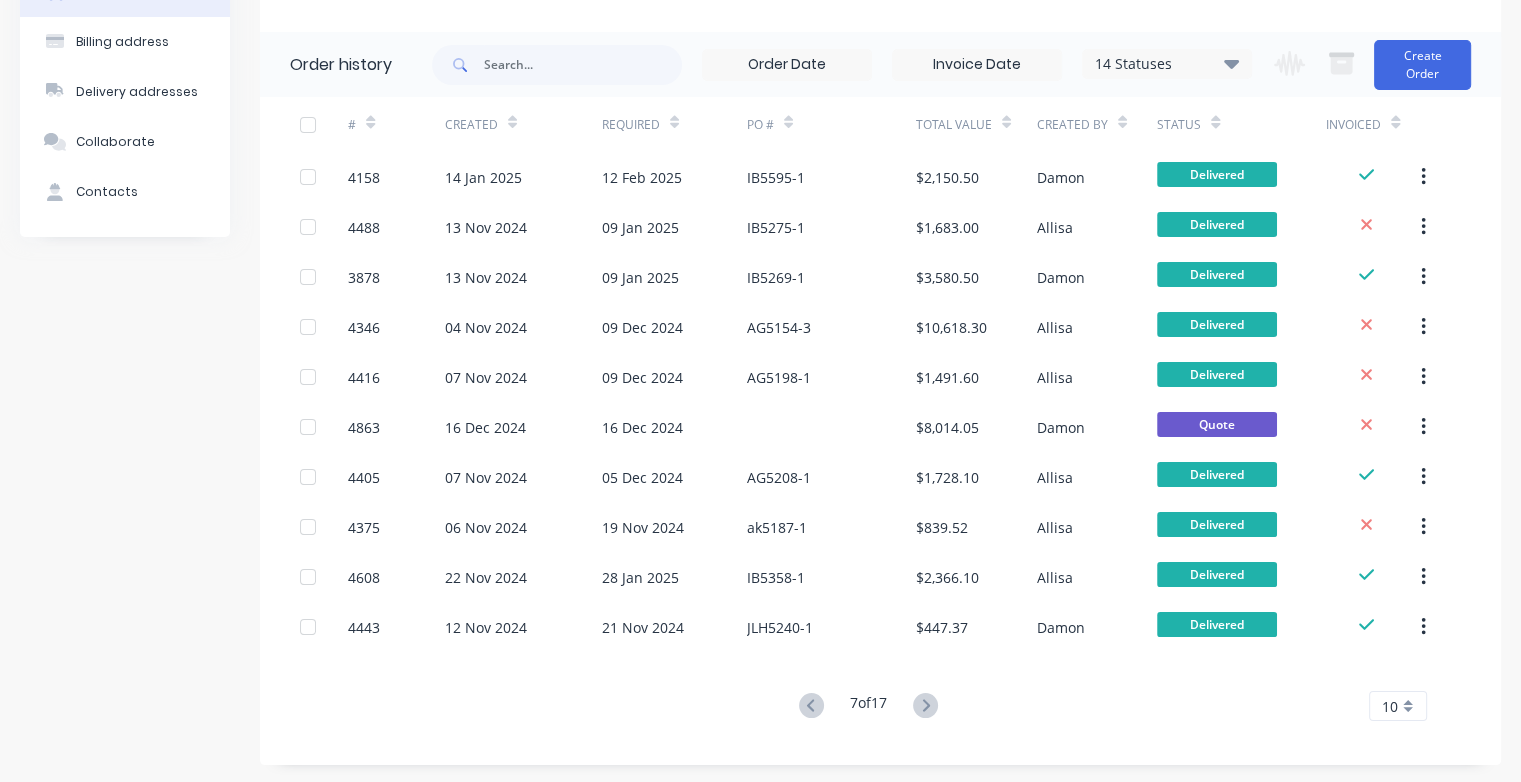 scroll, scrollTop: 135, scrollLeft: 0, axis: vertical 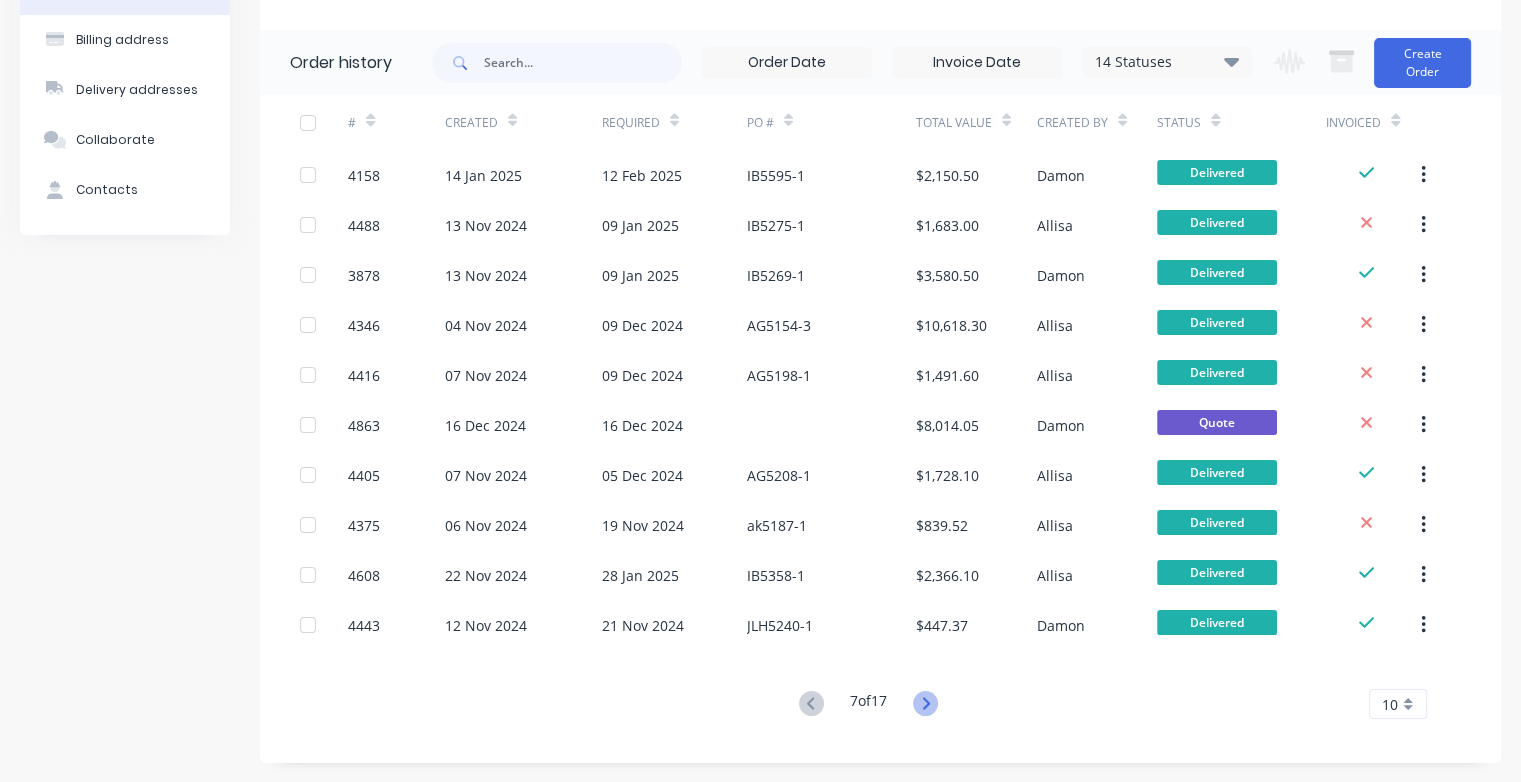click 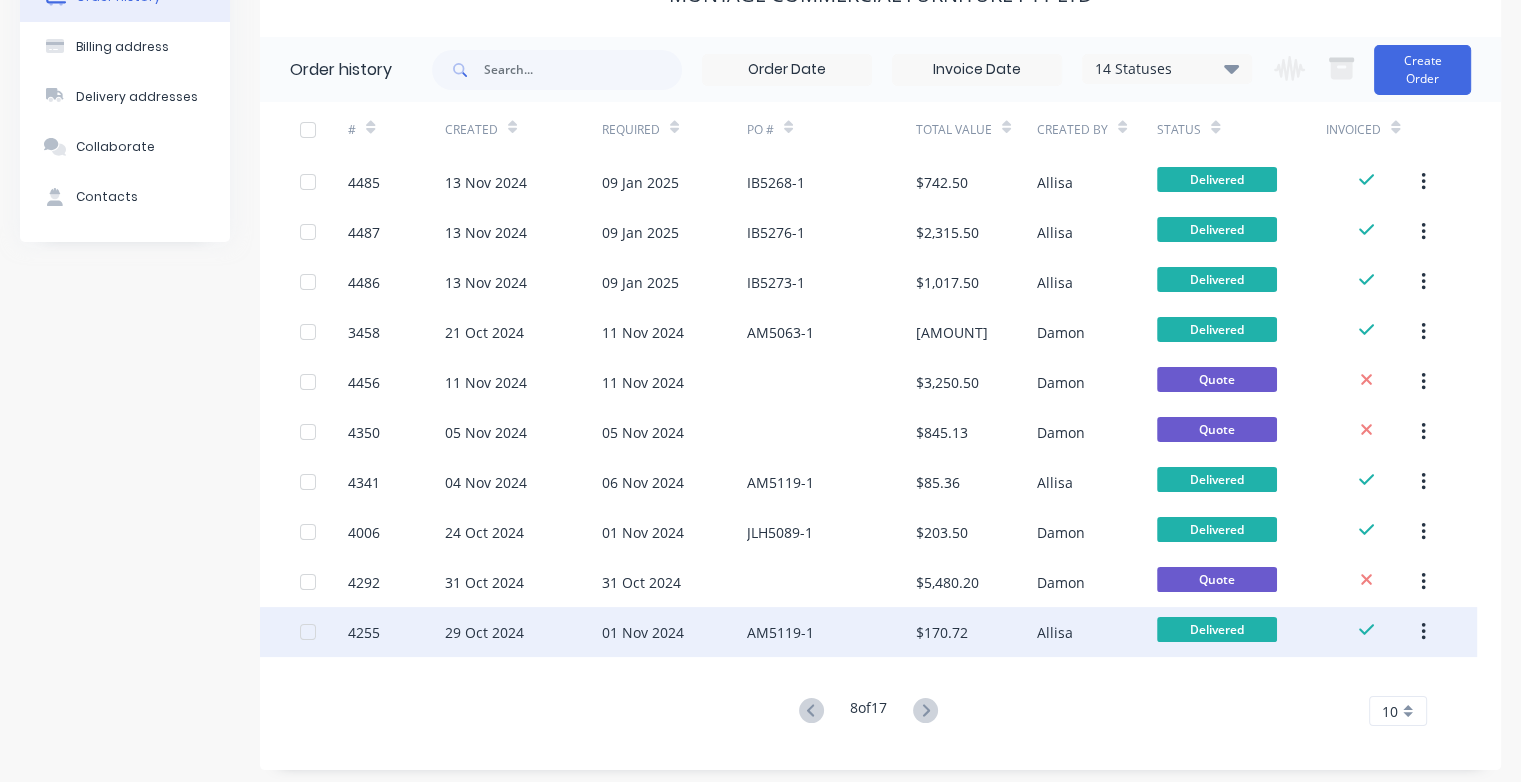 scroll, scrollTop: 135, scrollLeft: 0, axis: vertical 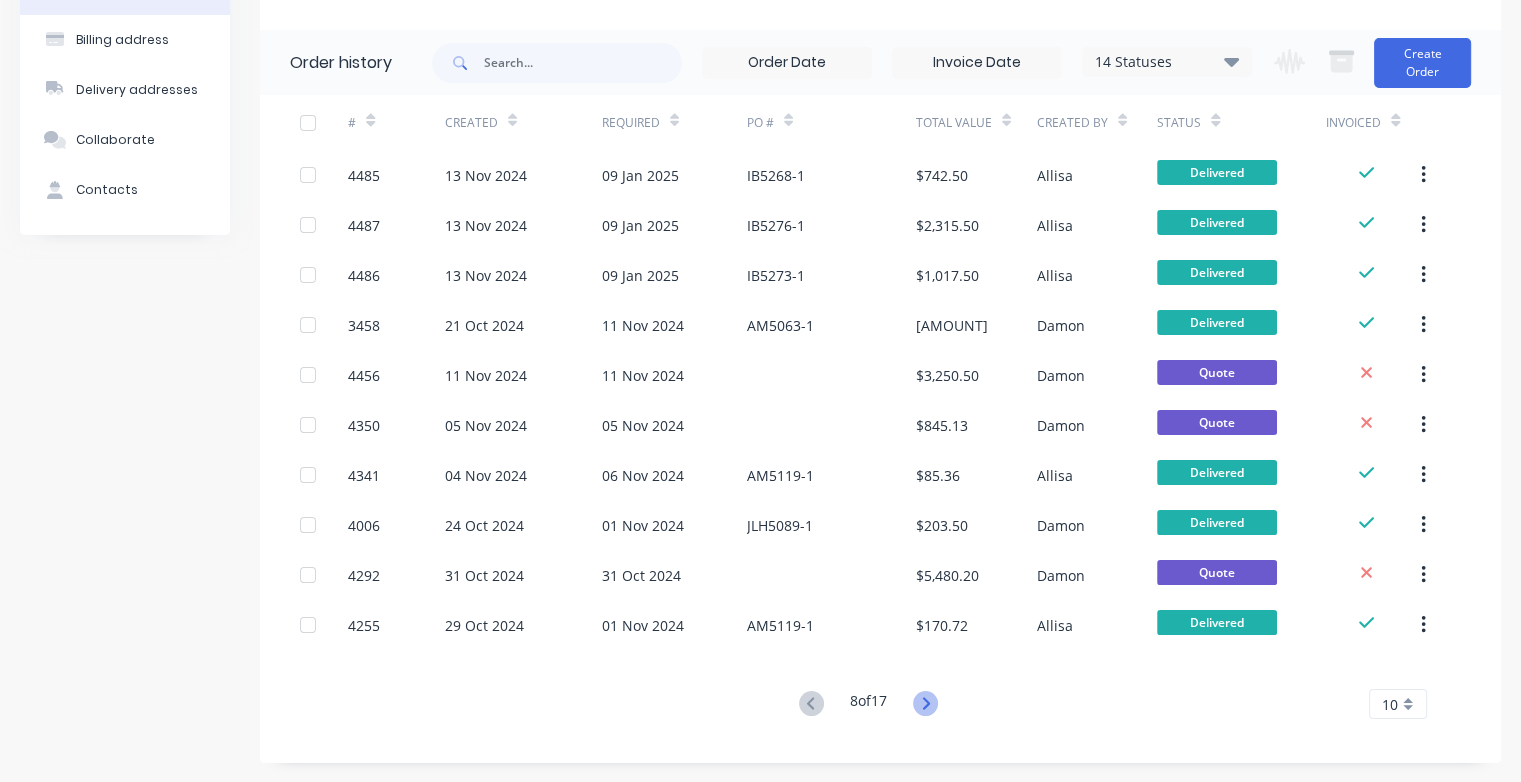 click 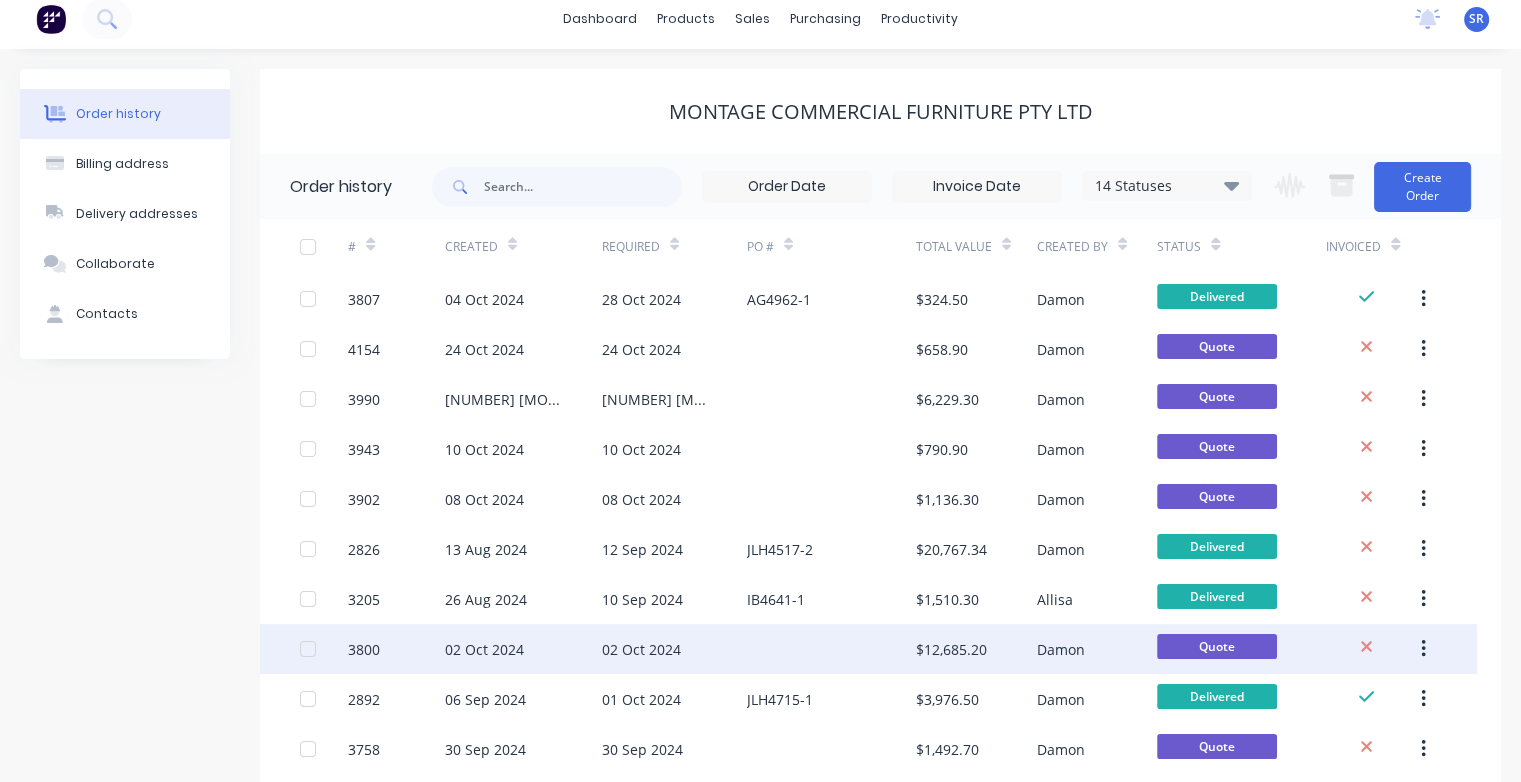 scroll, scrollTop: 0, scrollLeft: 0, axis: both 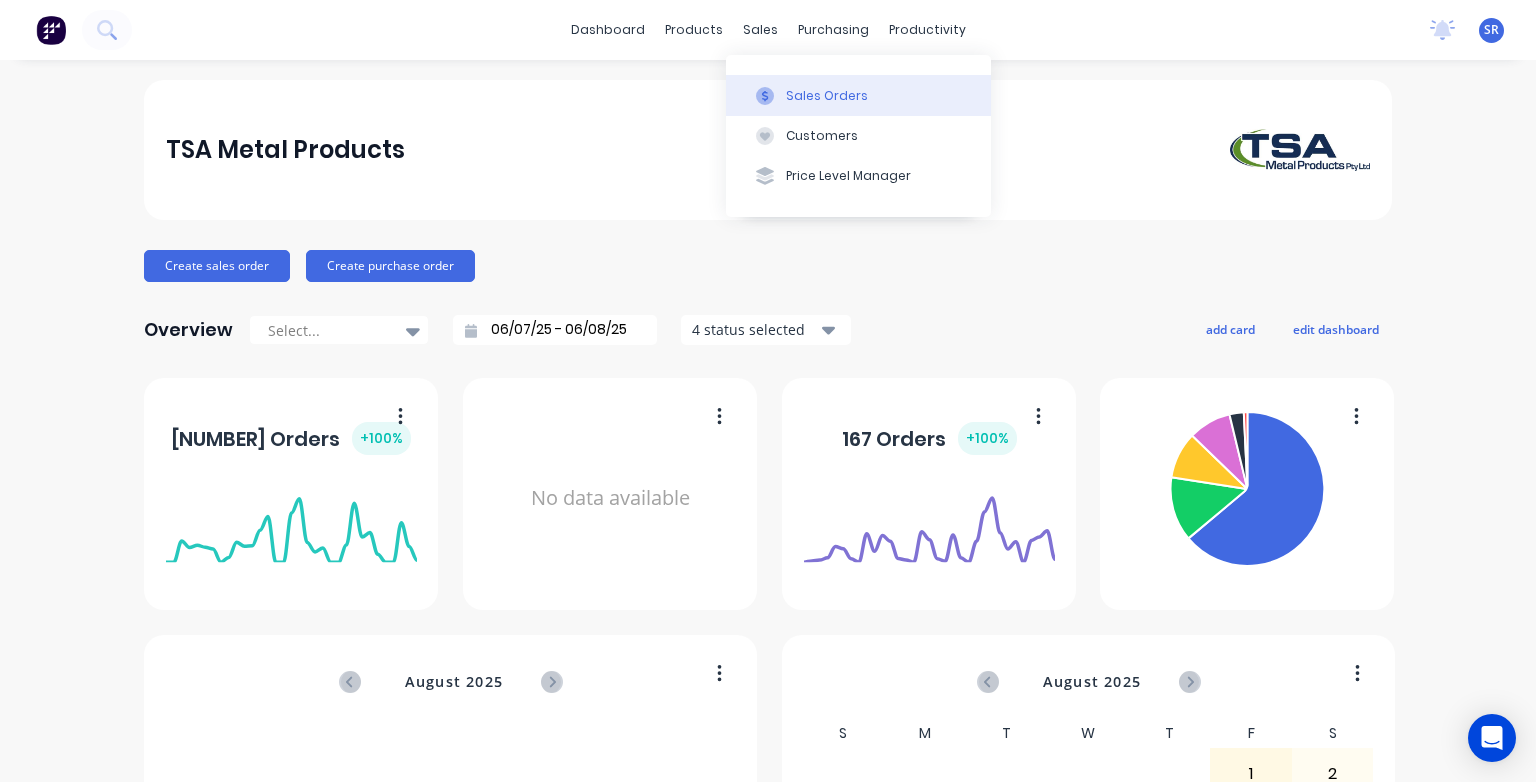 click on "Sales Orders" at bounding box center [827, 96] 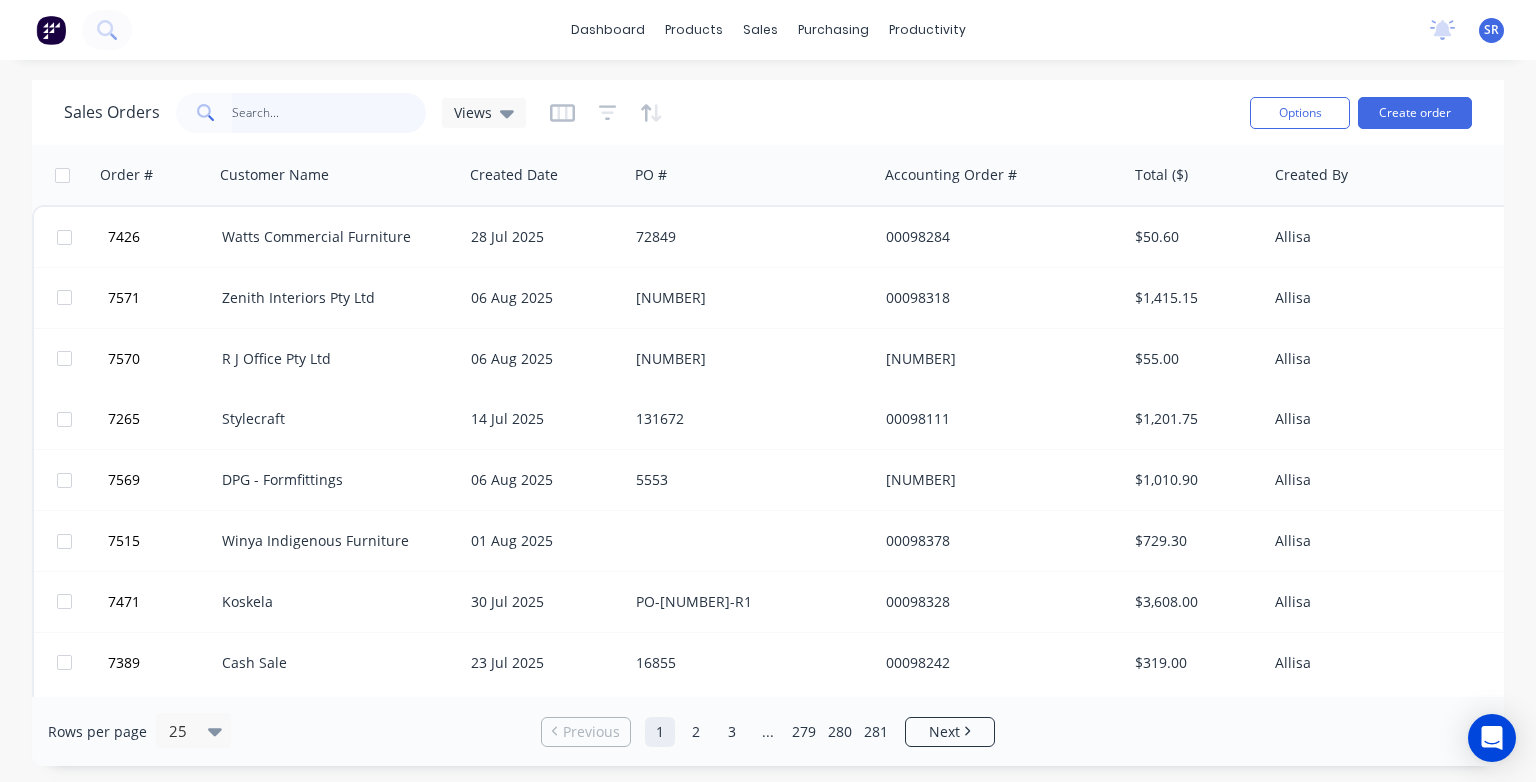 click at bounding box center (329, 113) 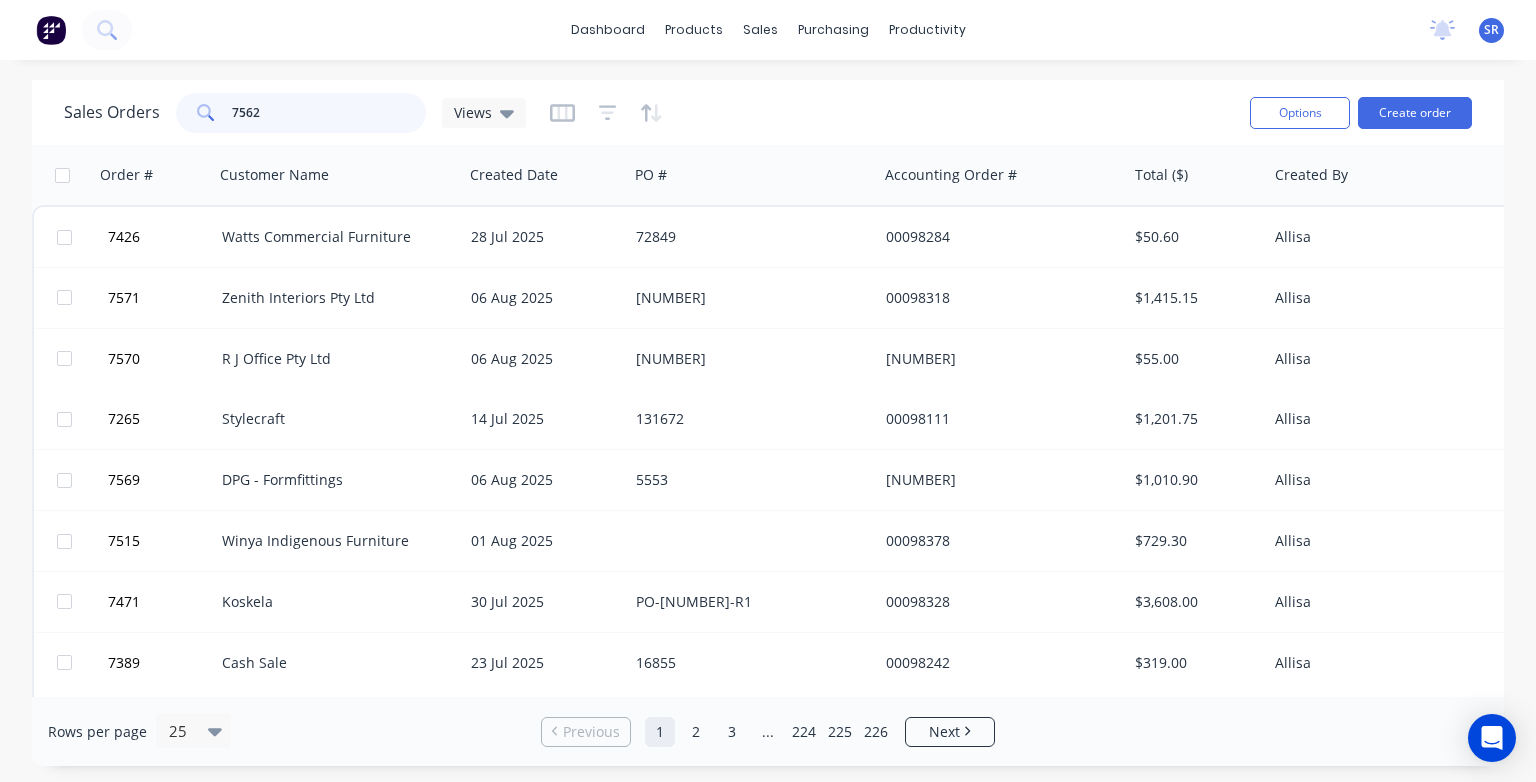 type on "7562" 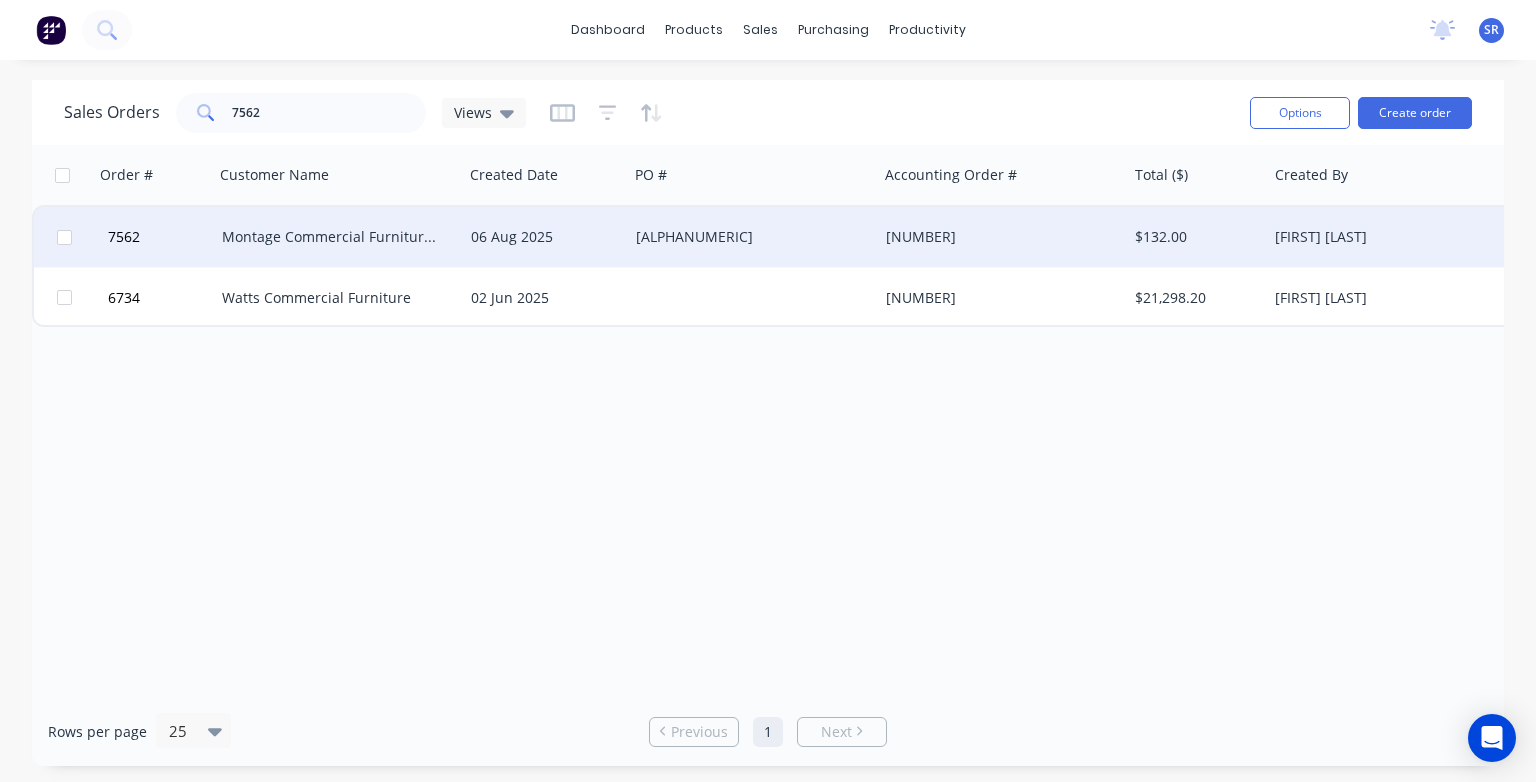 click on "Montage Commercial Furniture Pty Ltd" at bounding box center (333, 237) 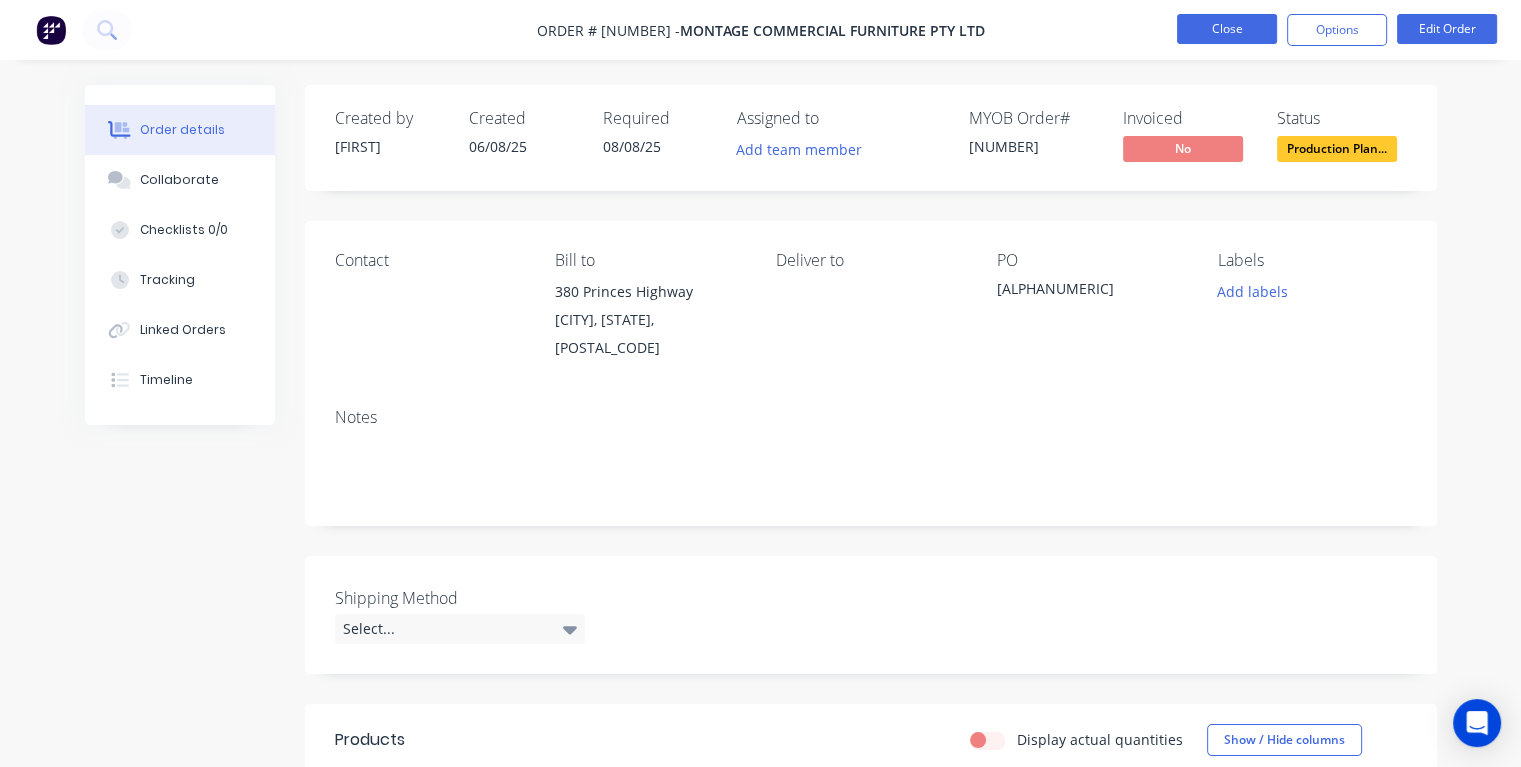 click on "Close" at bounding box center [1227, 29] 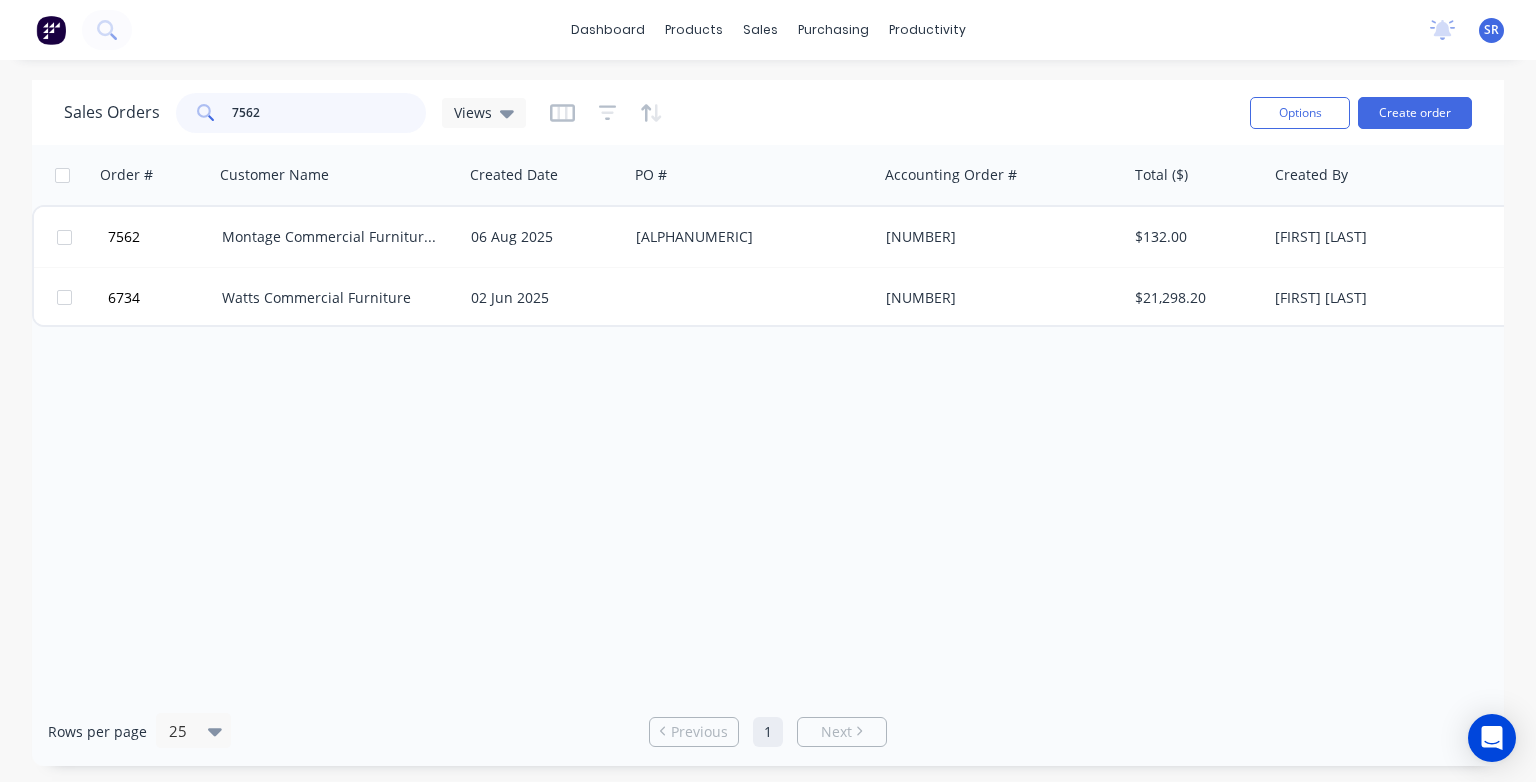drag, startPoint x: 316, startPoint y: 112, endPoint x: 186, endPoint y: 108, distance: 130.06152 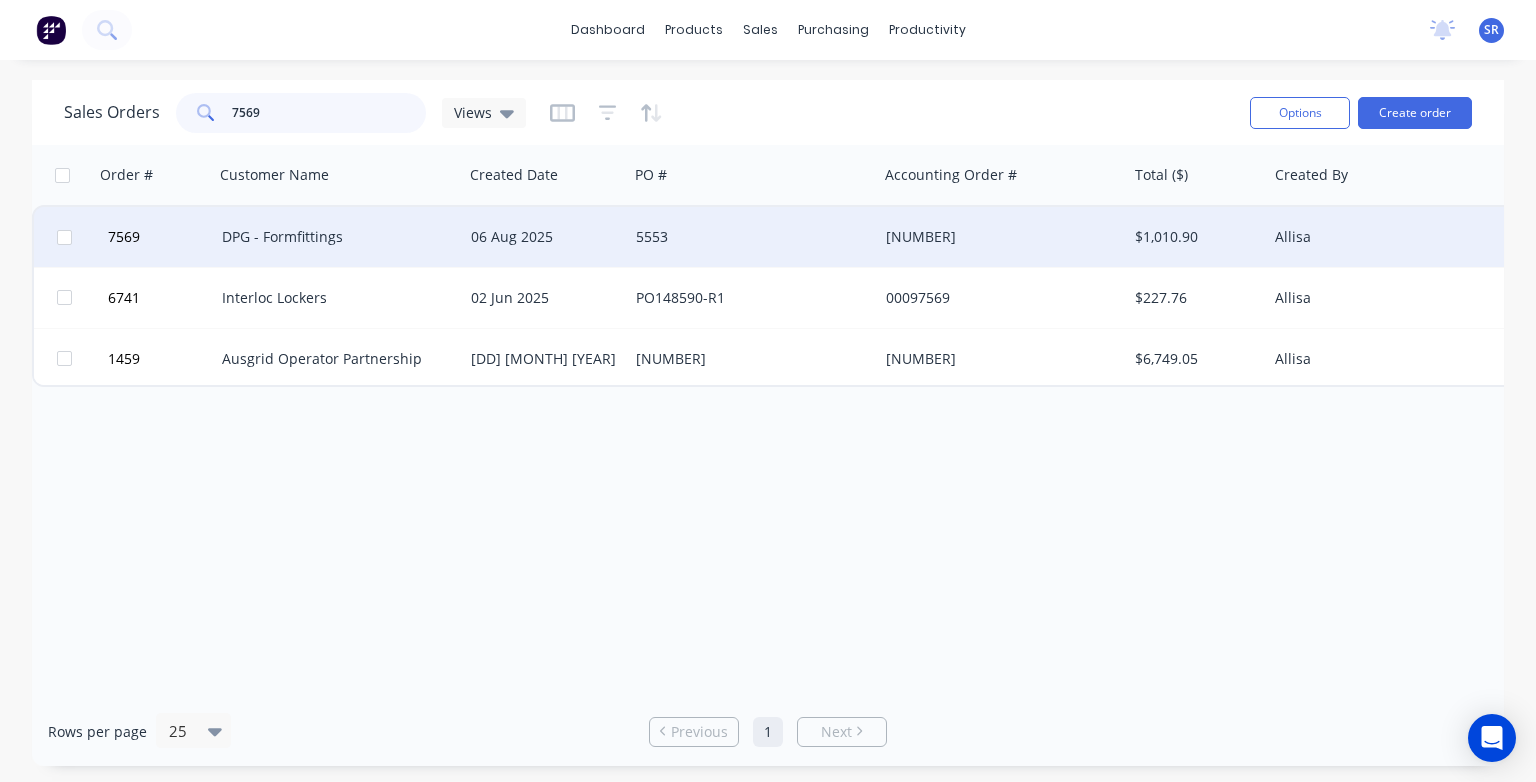 type on "7569" 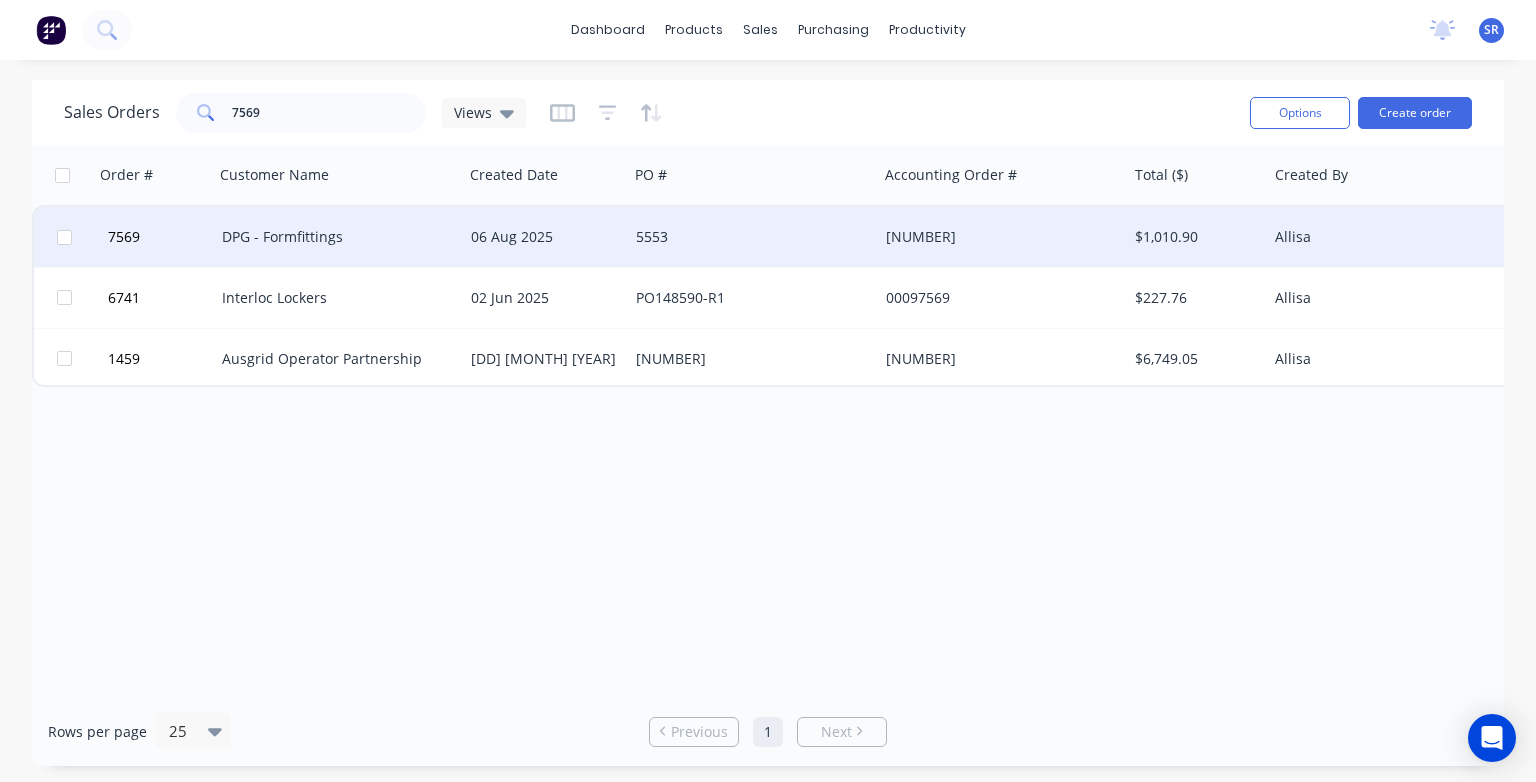 click on "DPG - Formfittings" at bounding box center [333, 237] 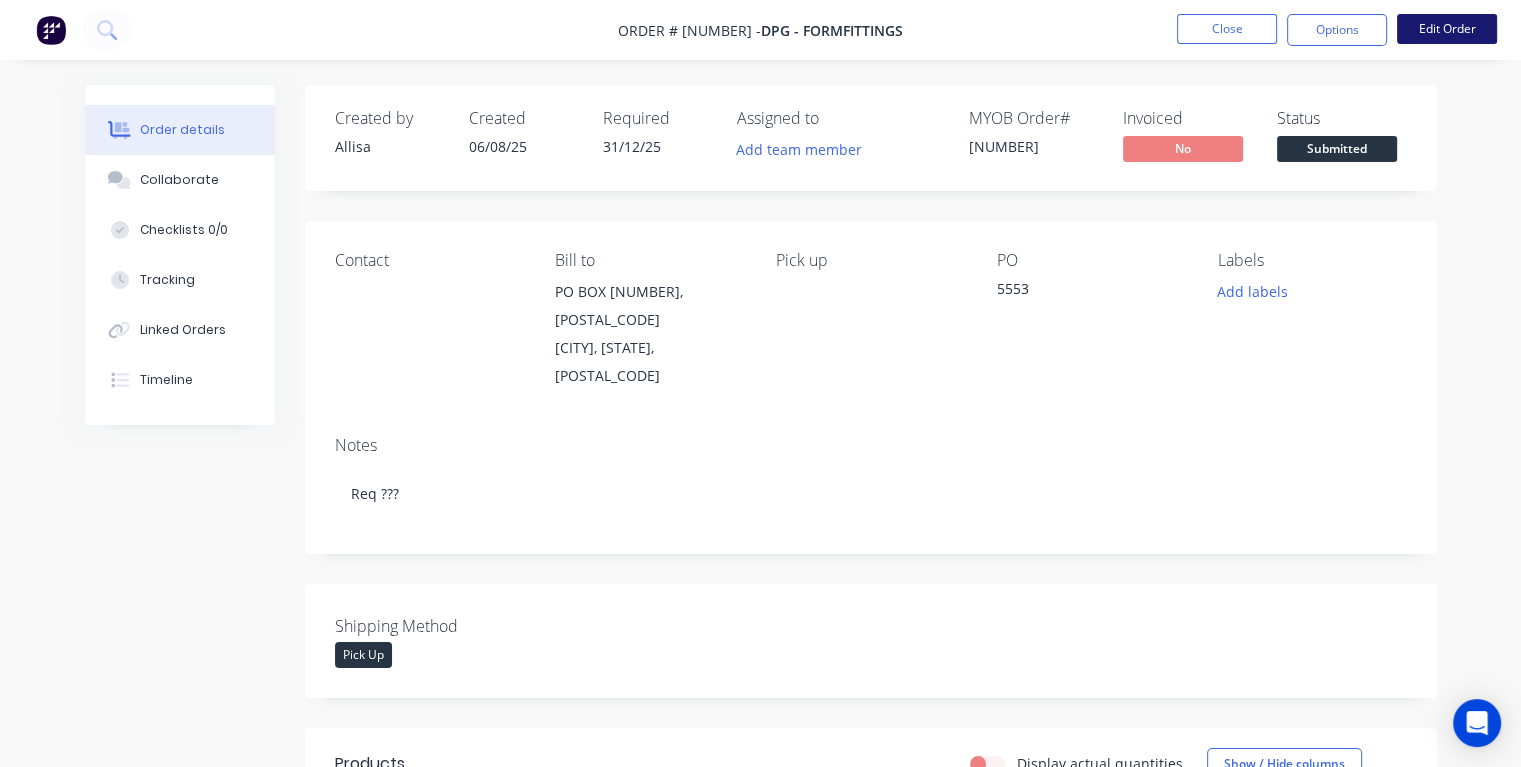click on "Edit Order" at bounding box center [1447, 29] 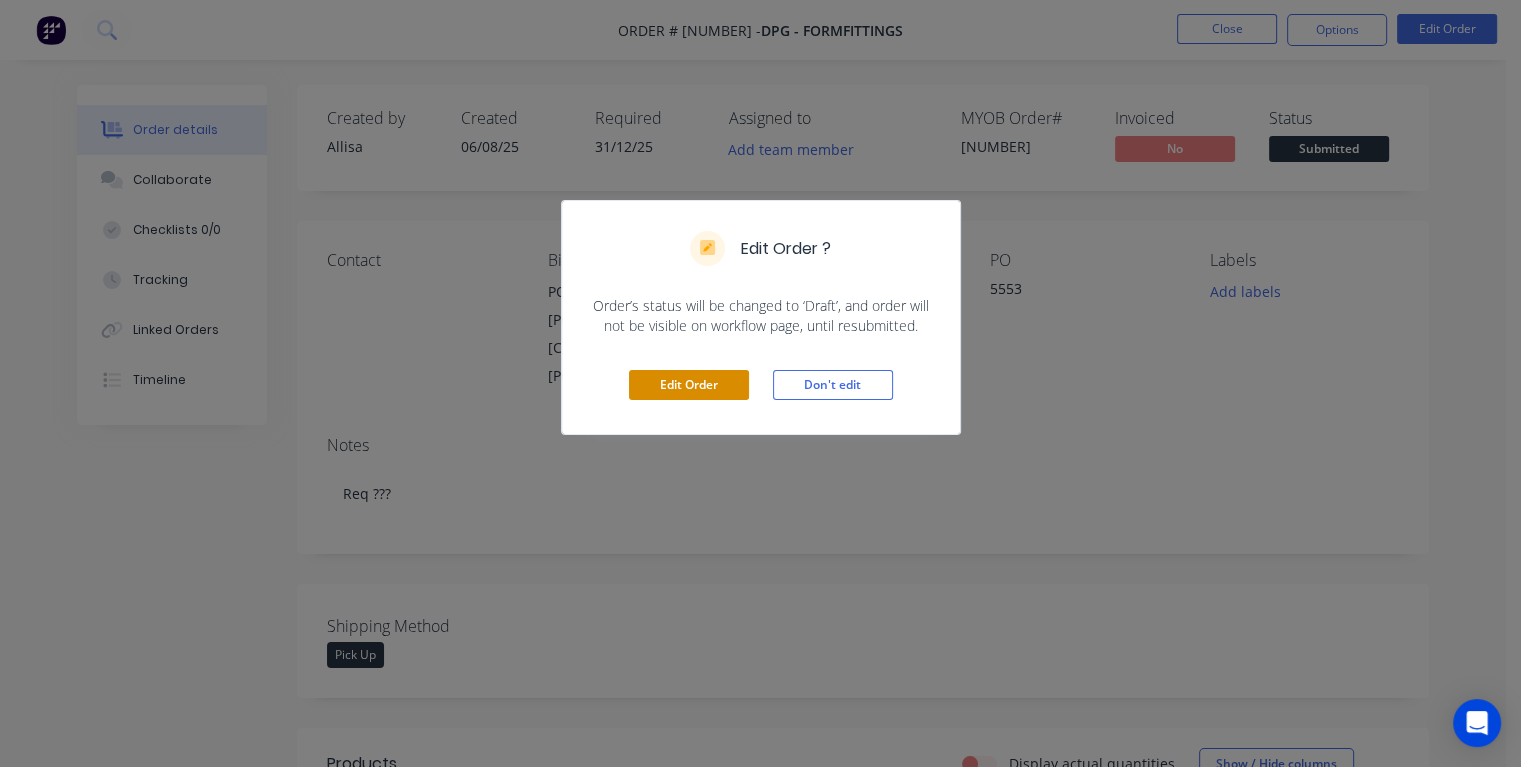 click on "Edit Order" at bounding box center [689, 385] 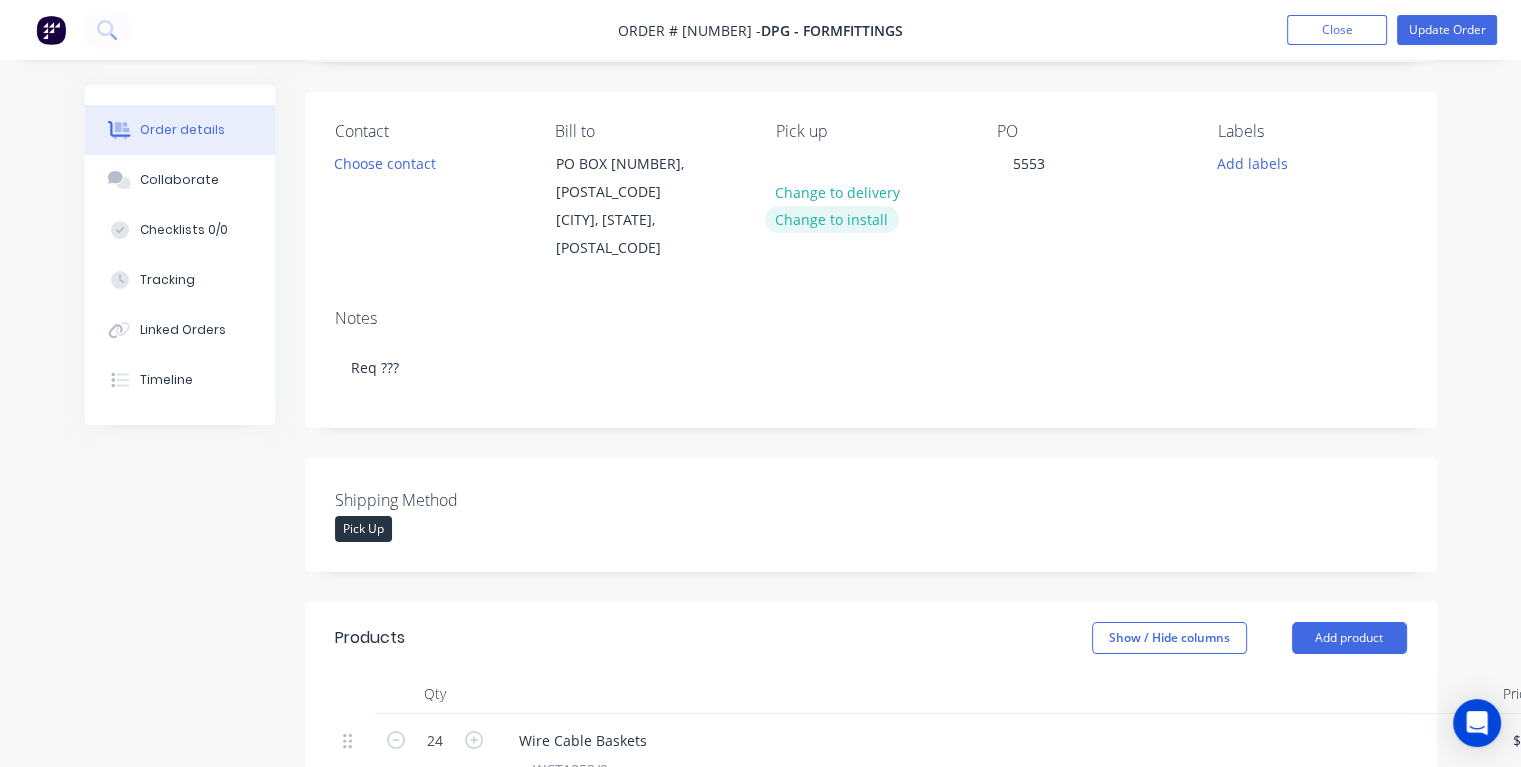 scroll, scrollTop: 0, scrollLeft: 0, axis: both 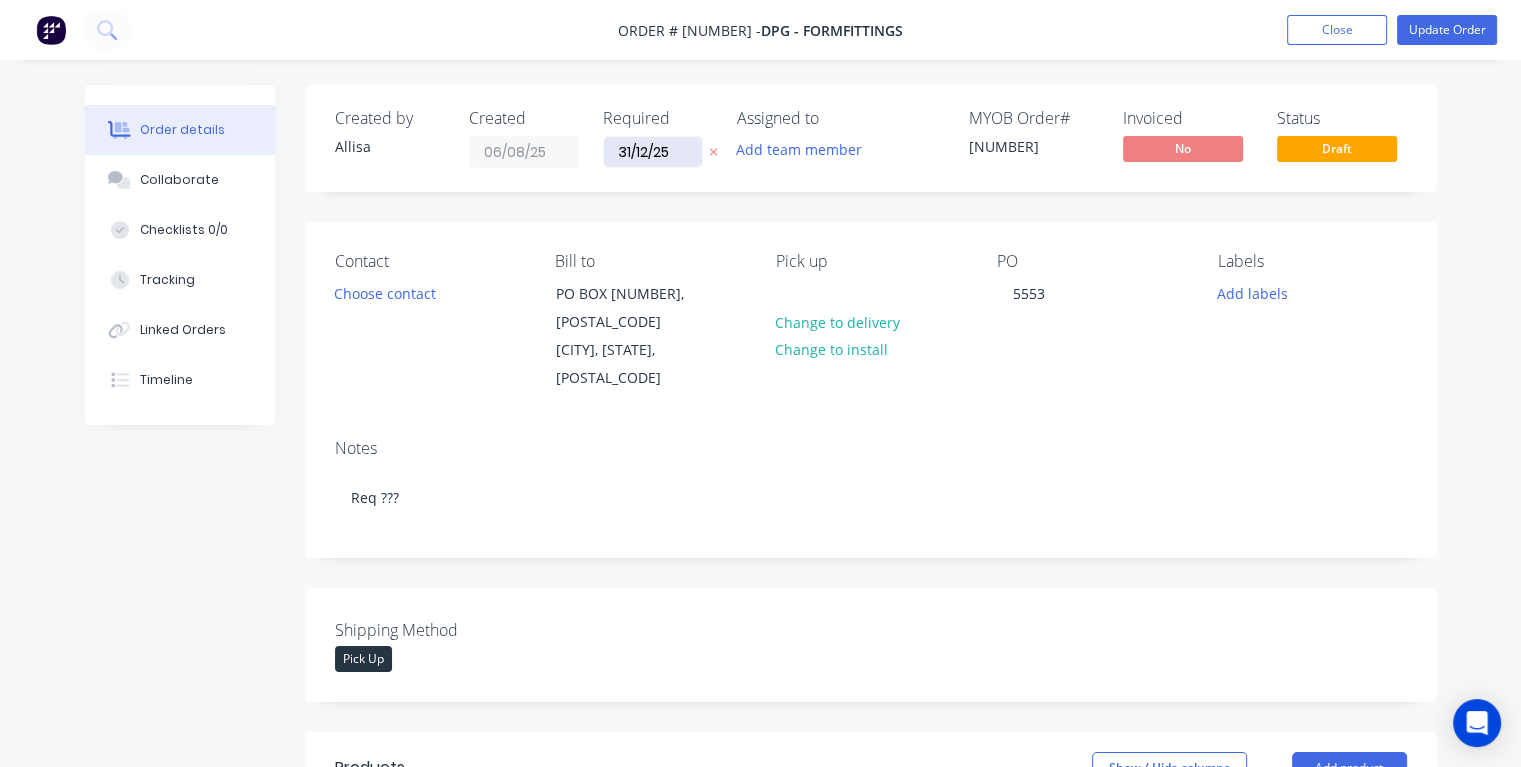 drag, startPoint x: 669, startPoint y: 150, endPoint x: 620, endPoint y: 151, distance: 49.010204 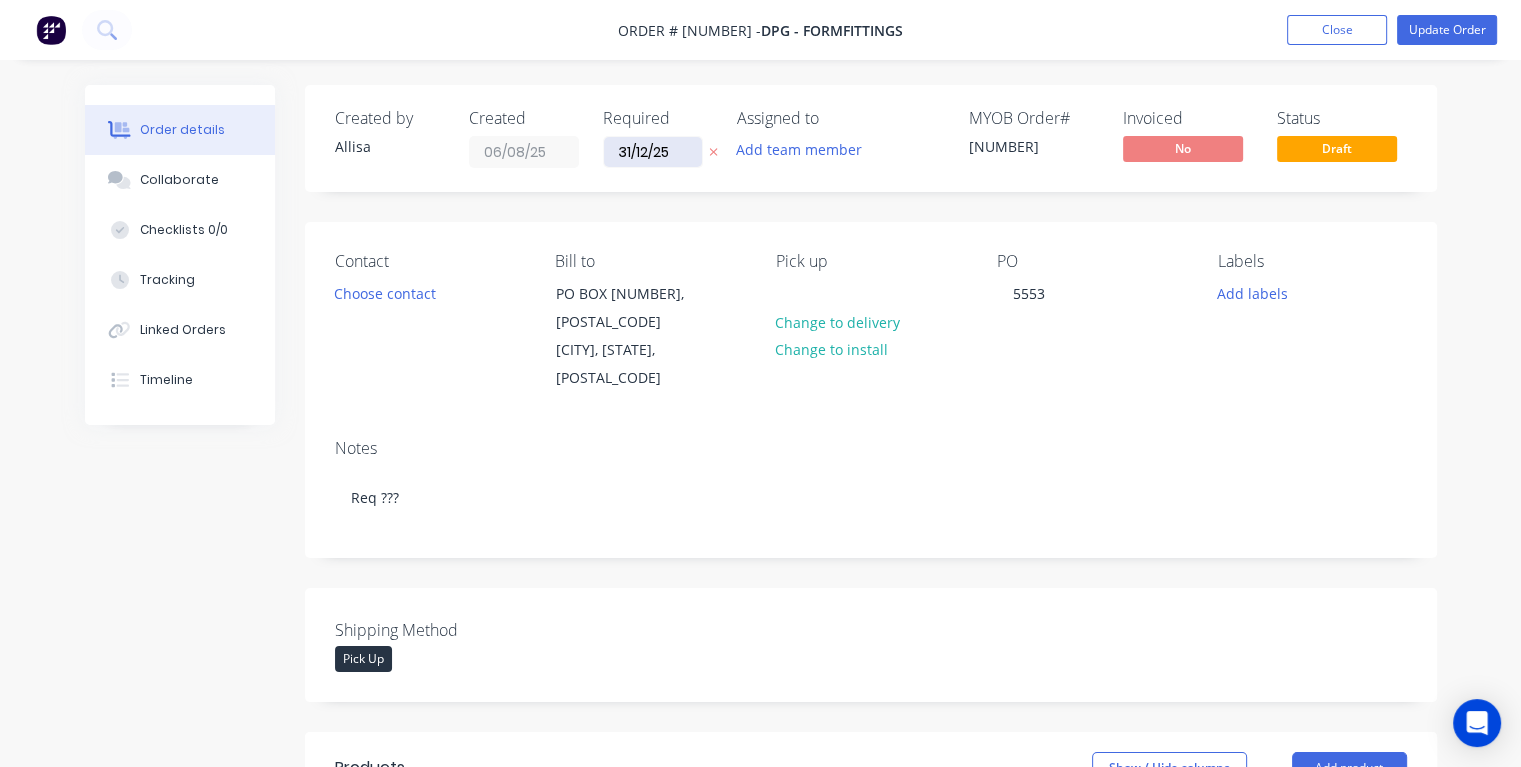 click on "31/12/25" at bounding box center [653, 152] 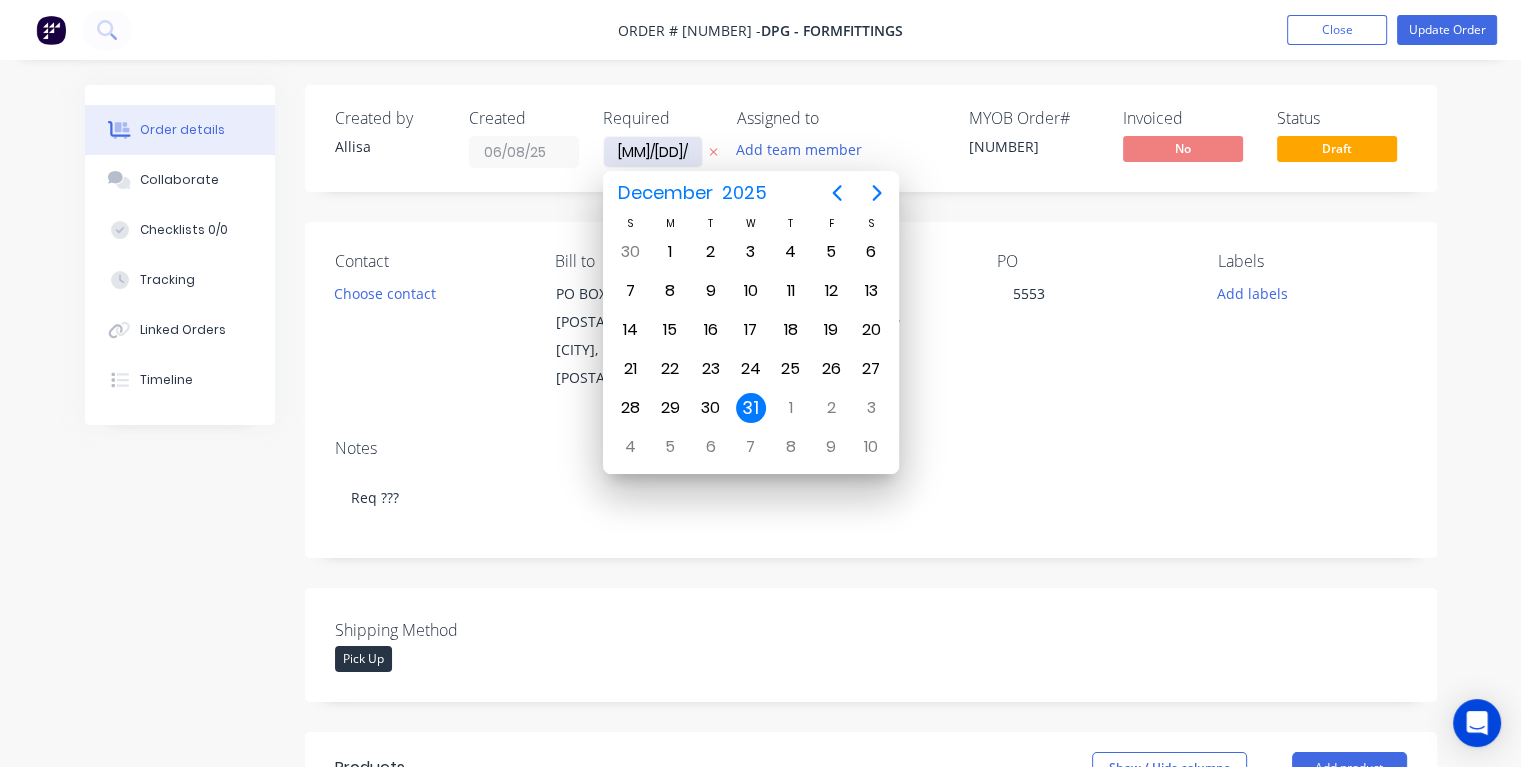type on "11/08/25" 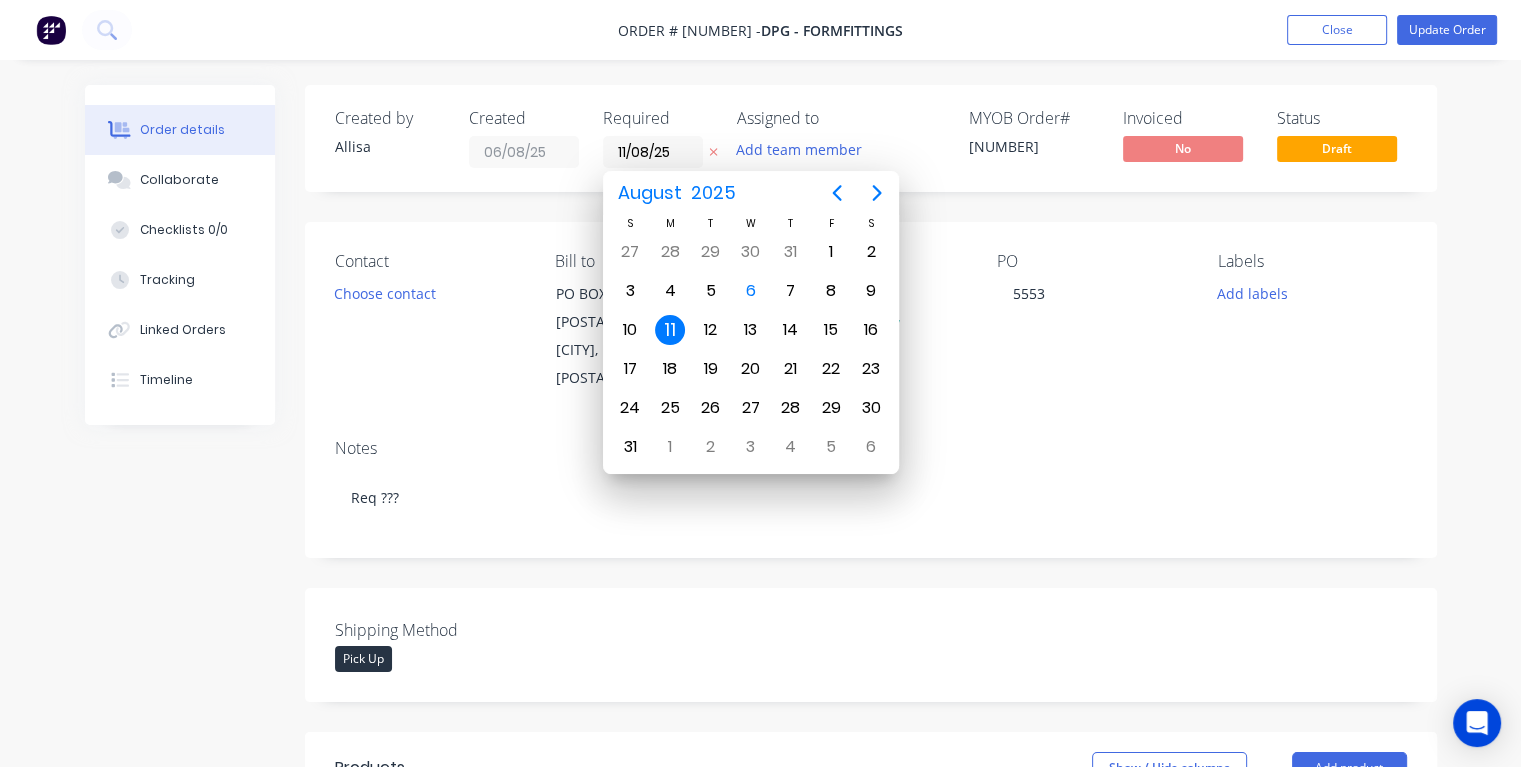 click on "11" at bounding box center (670, 330) 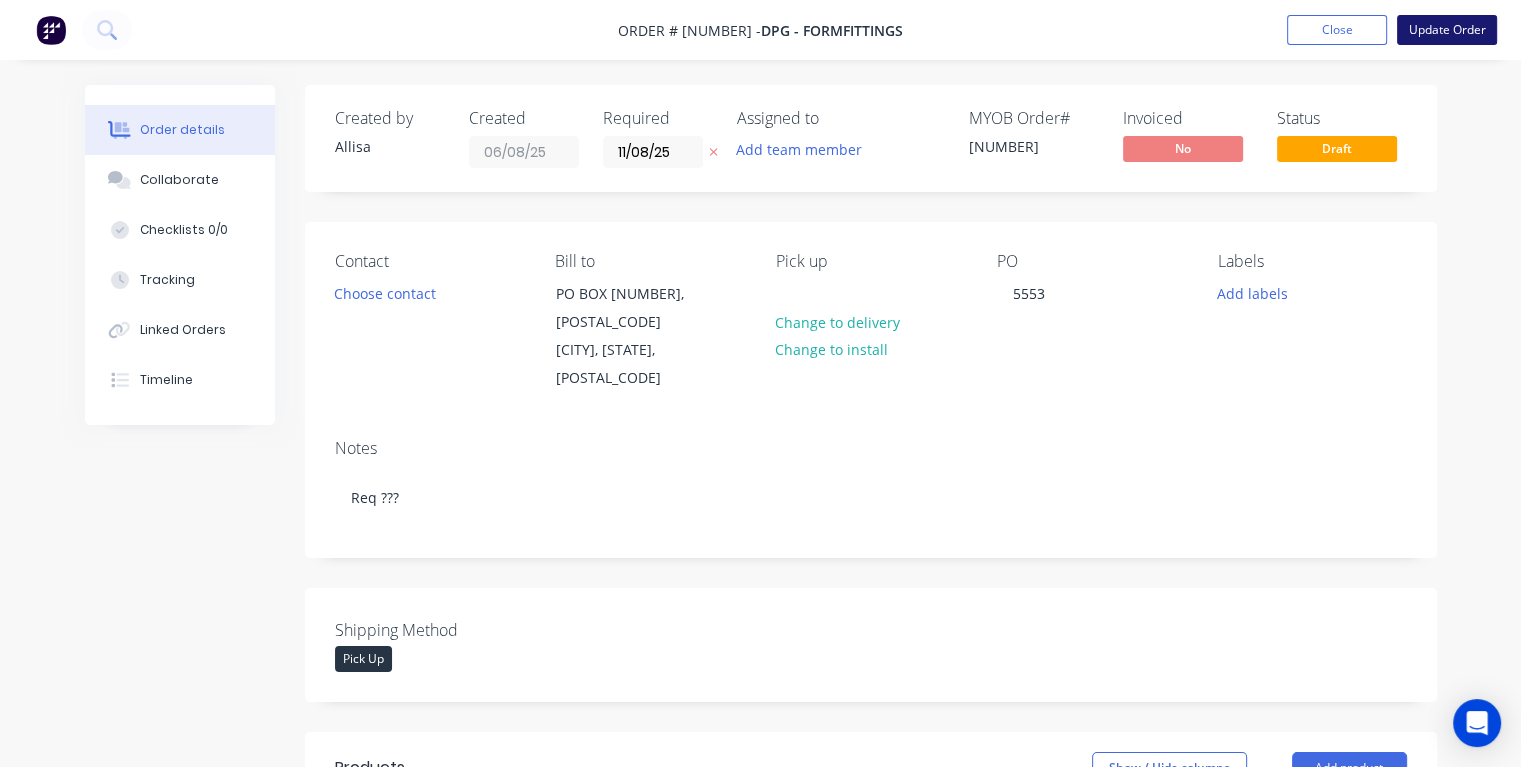 click on "Update Order" at bounding box center (1447, 30) 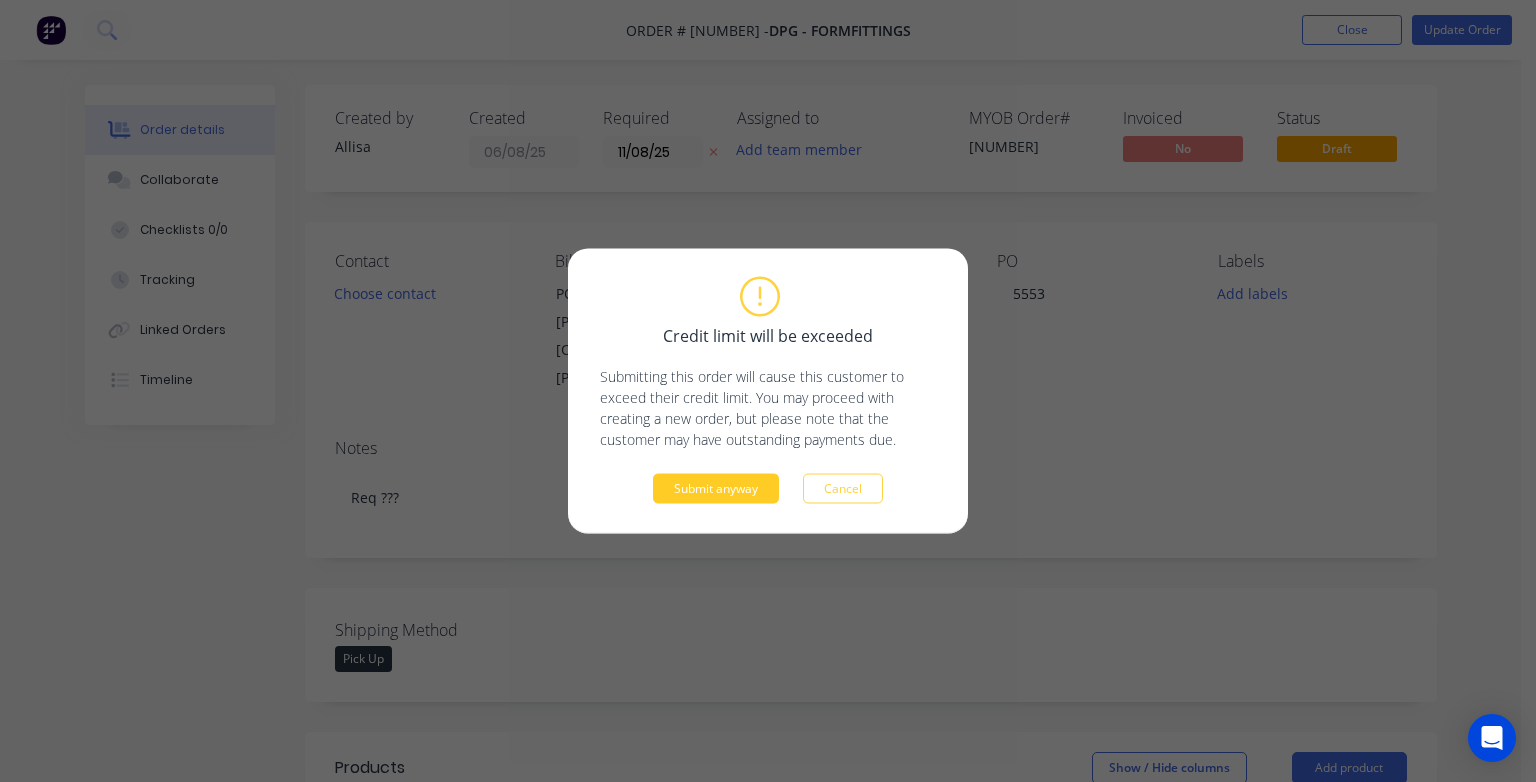 click on "Submit anyway" at bounding box center (716, 489) 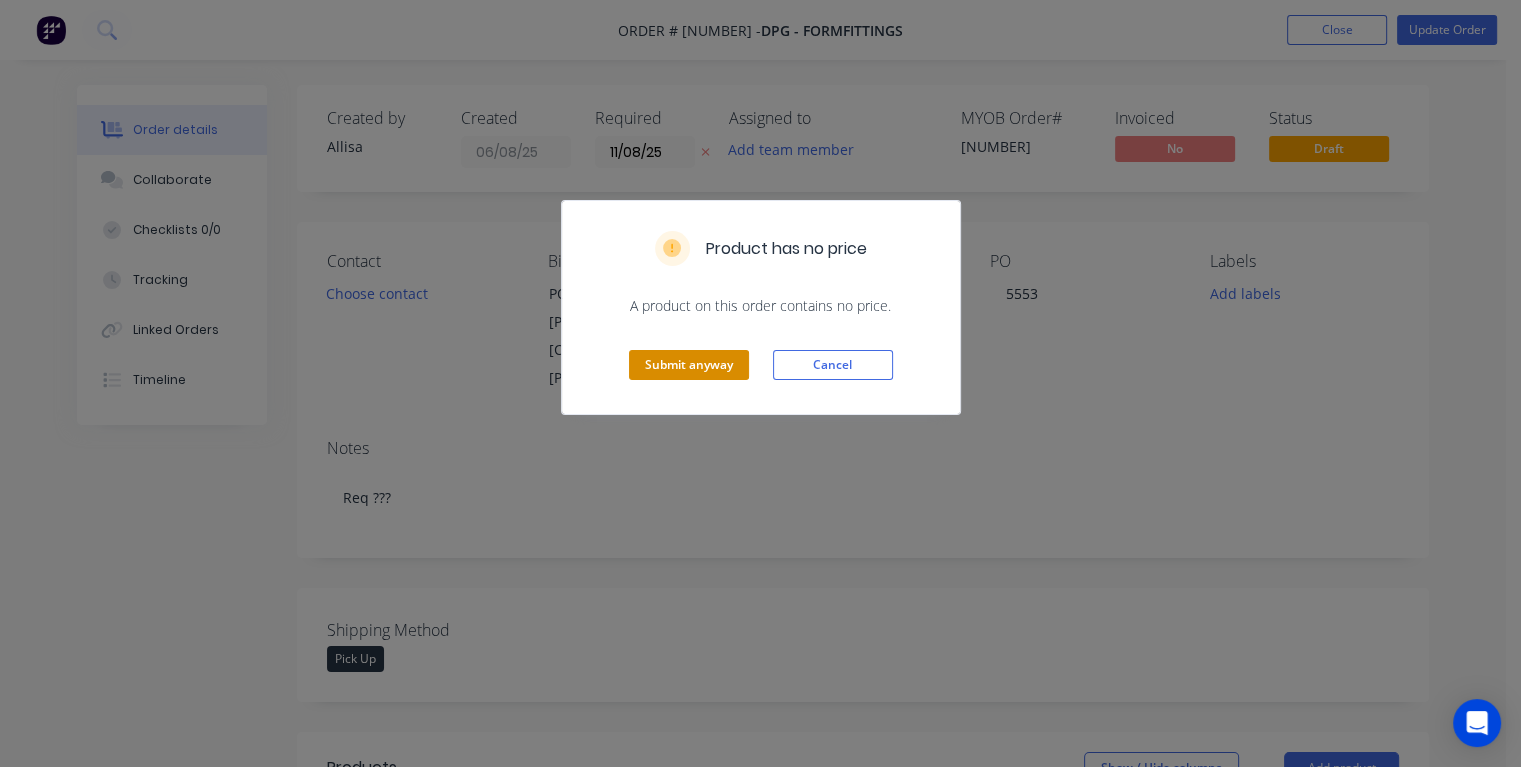 click on "Submit anyway" at bounding box center (689, 365) 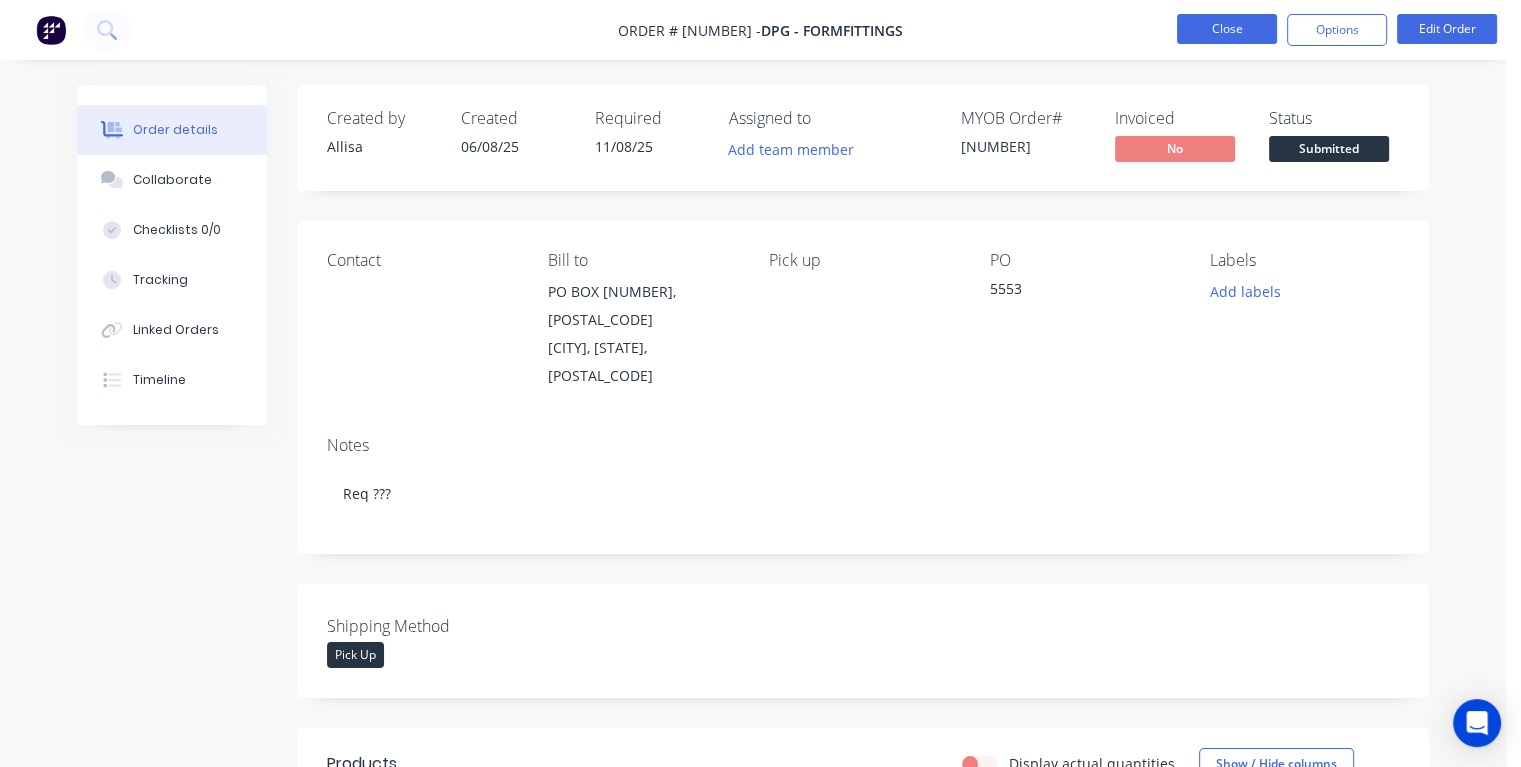 click on "Close" at bounding box center (1227, 29) 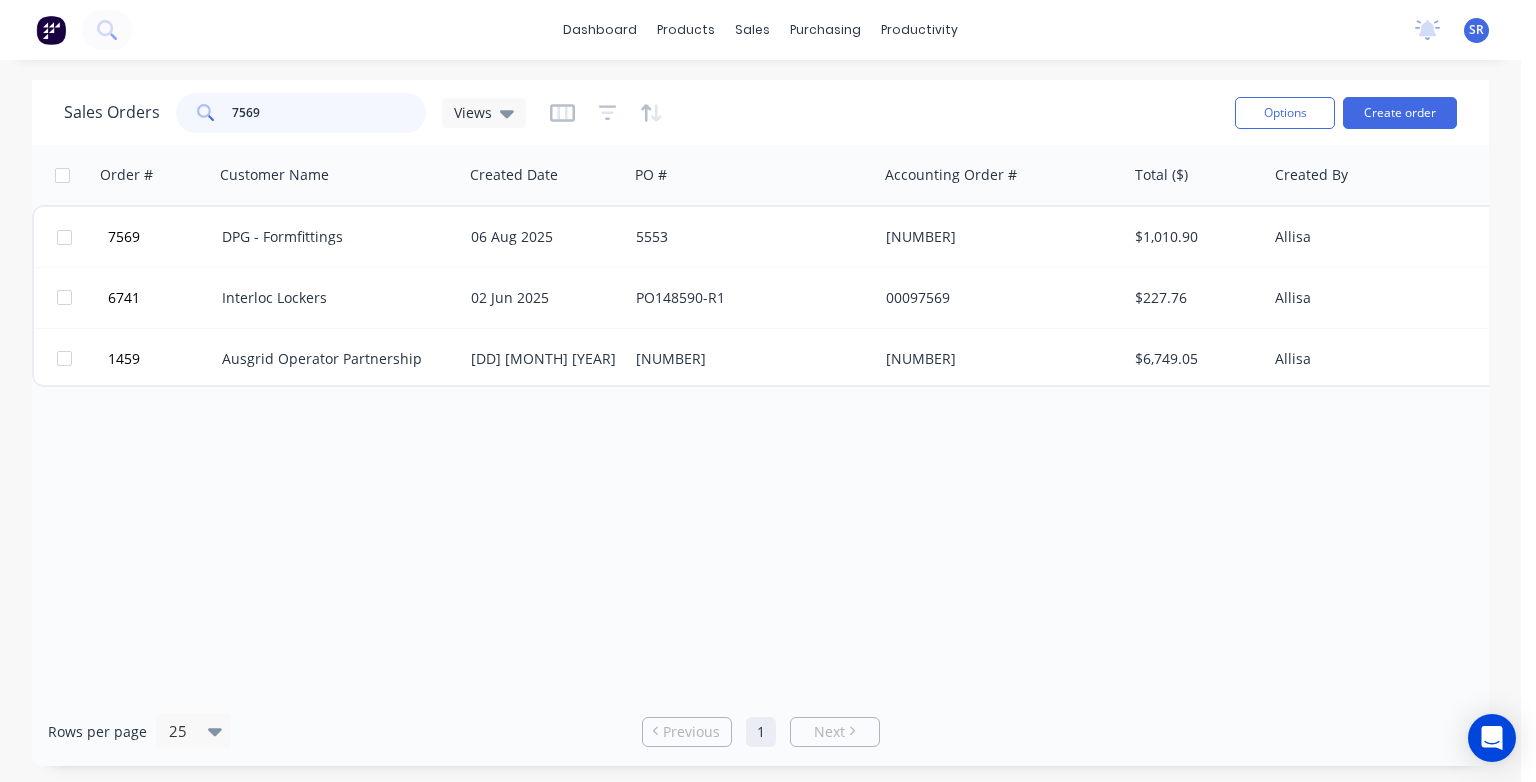 click on "7569" at bounding box center [329, 113] 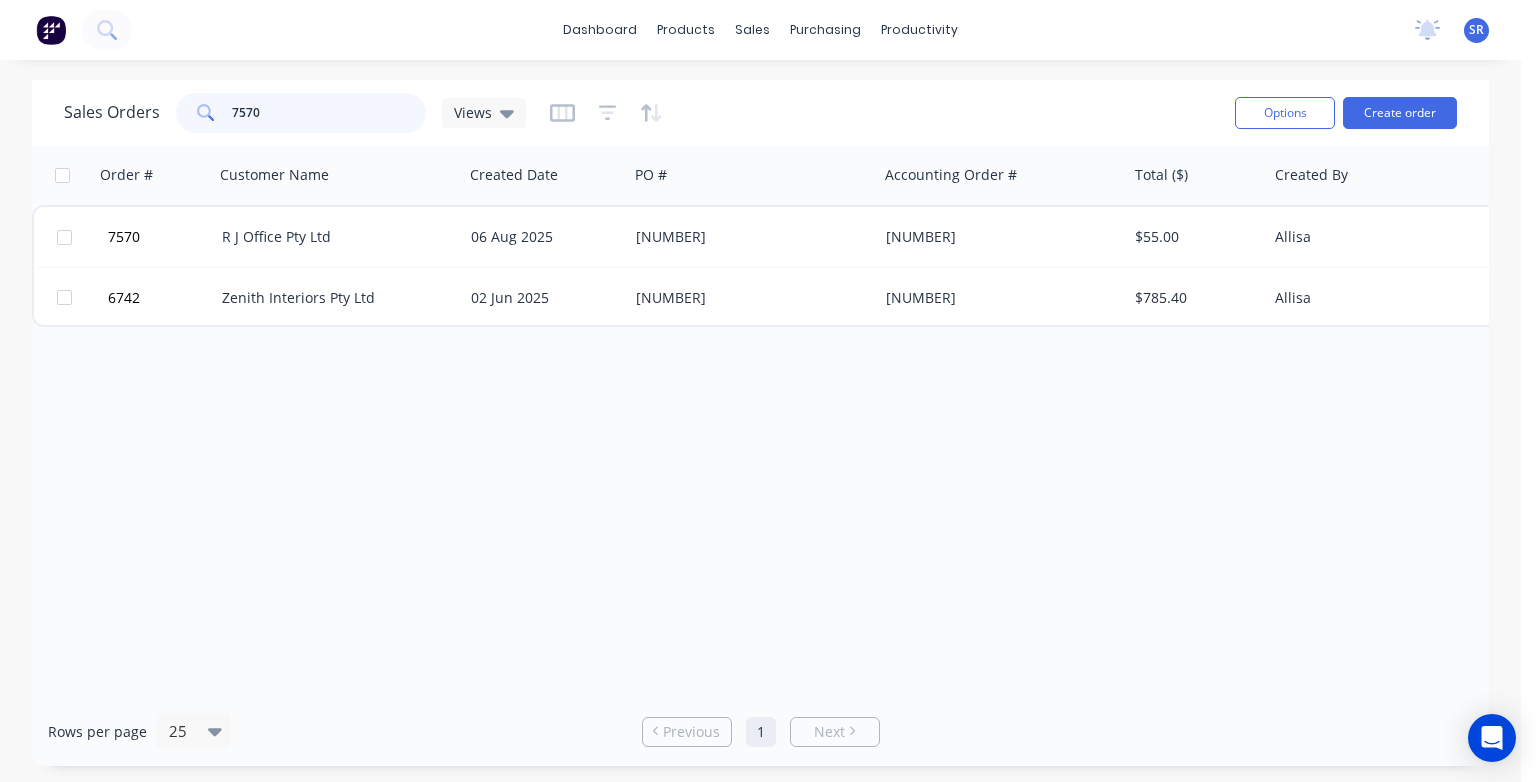 type on "7570" 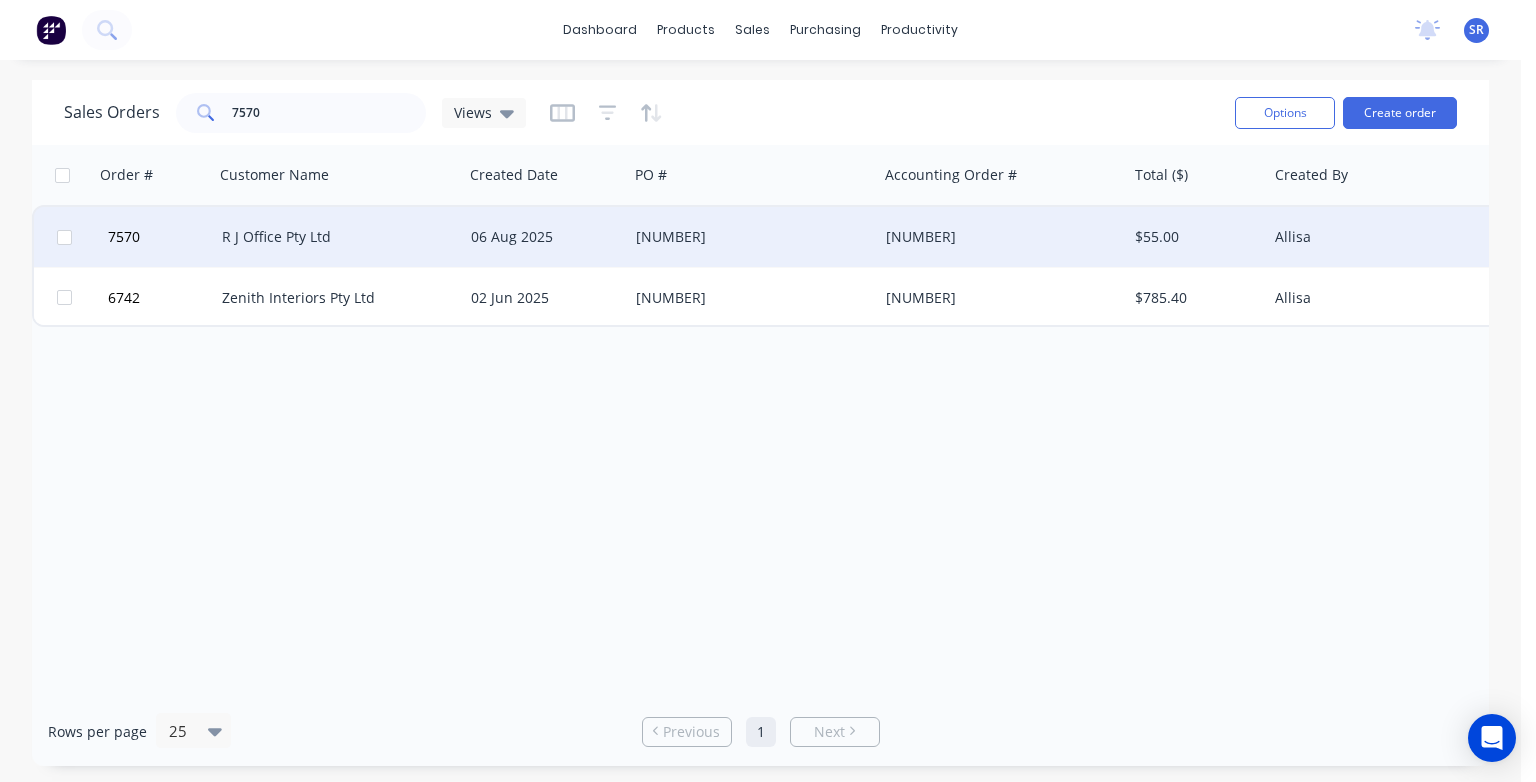 click on "R J Office Pty Ltd" at bounding box center [338, 237] 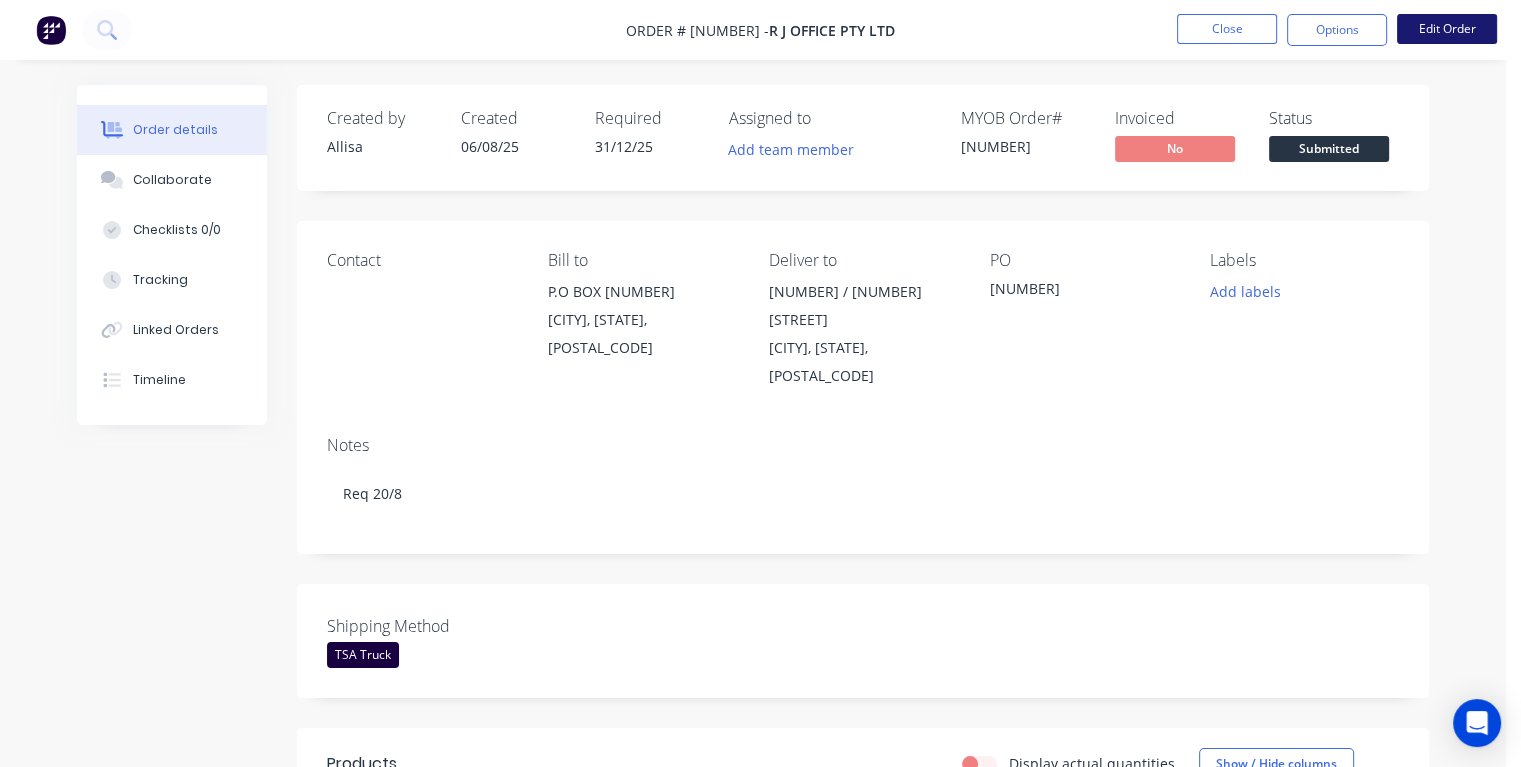 click on "Edit Order" at bounding box center [1447, 29] 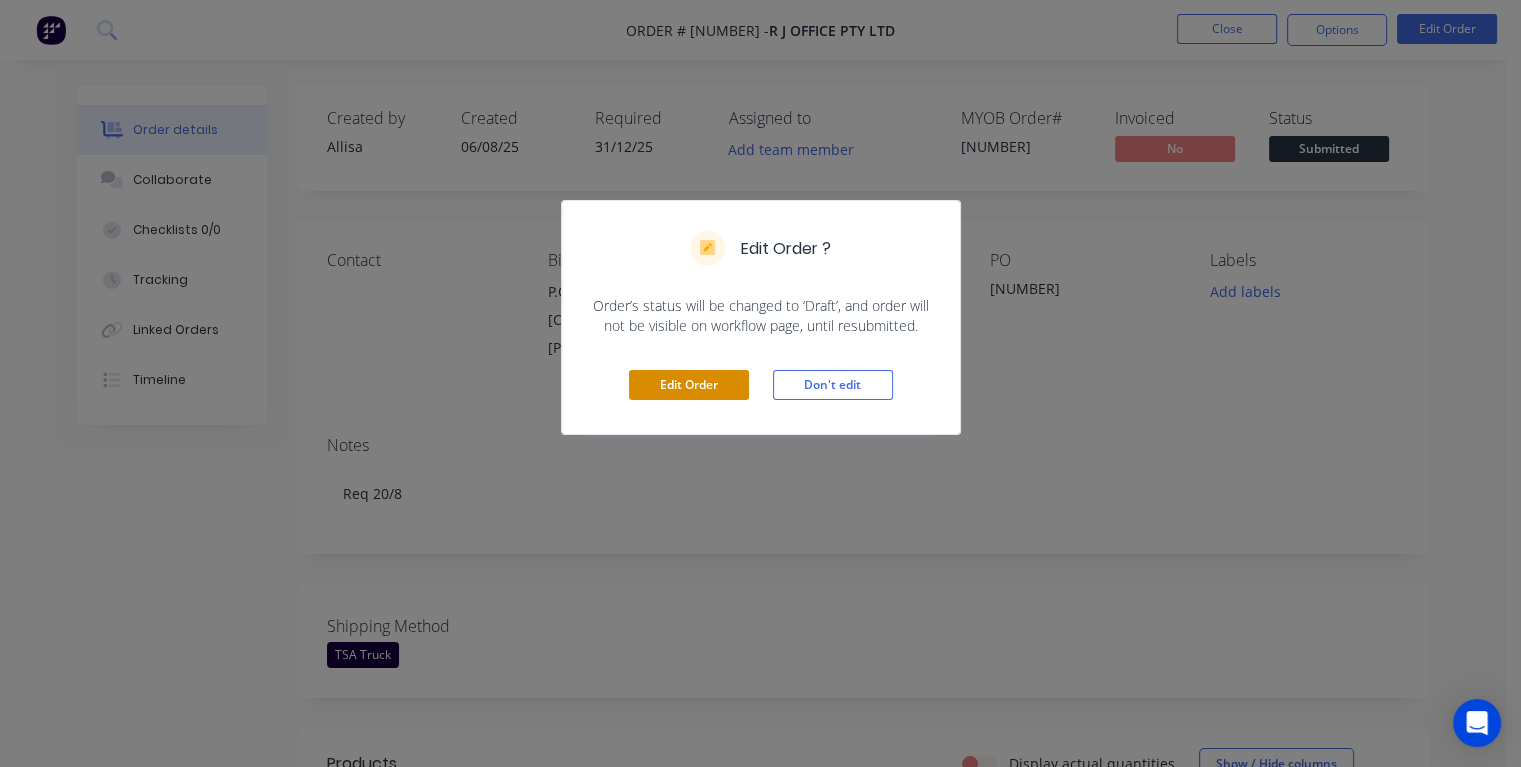 click on "Edit Order" at bounding box center (689, 385) 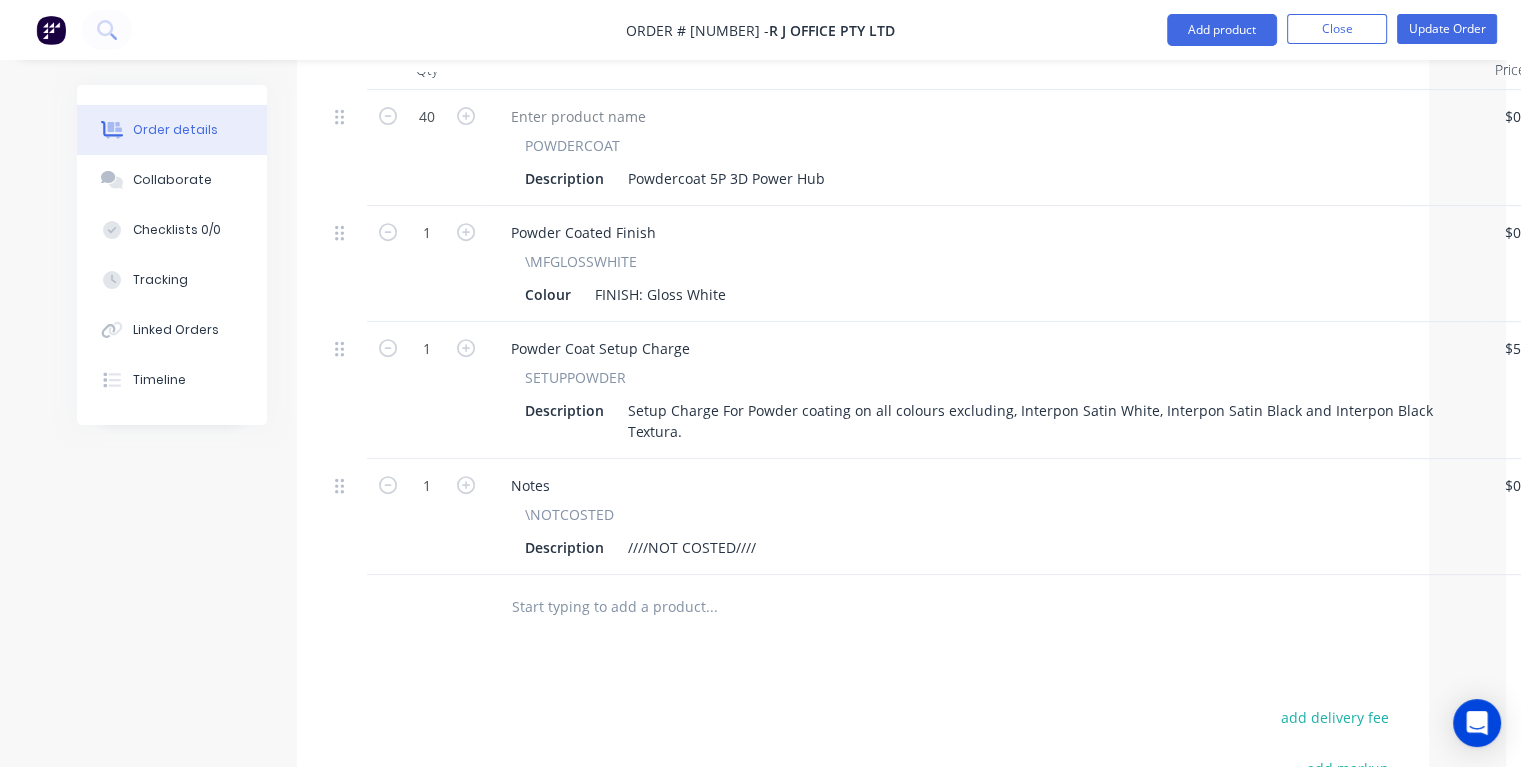 scroll, scrollTop: 800, scrollLeft: 0, axis: vertical 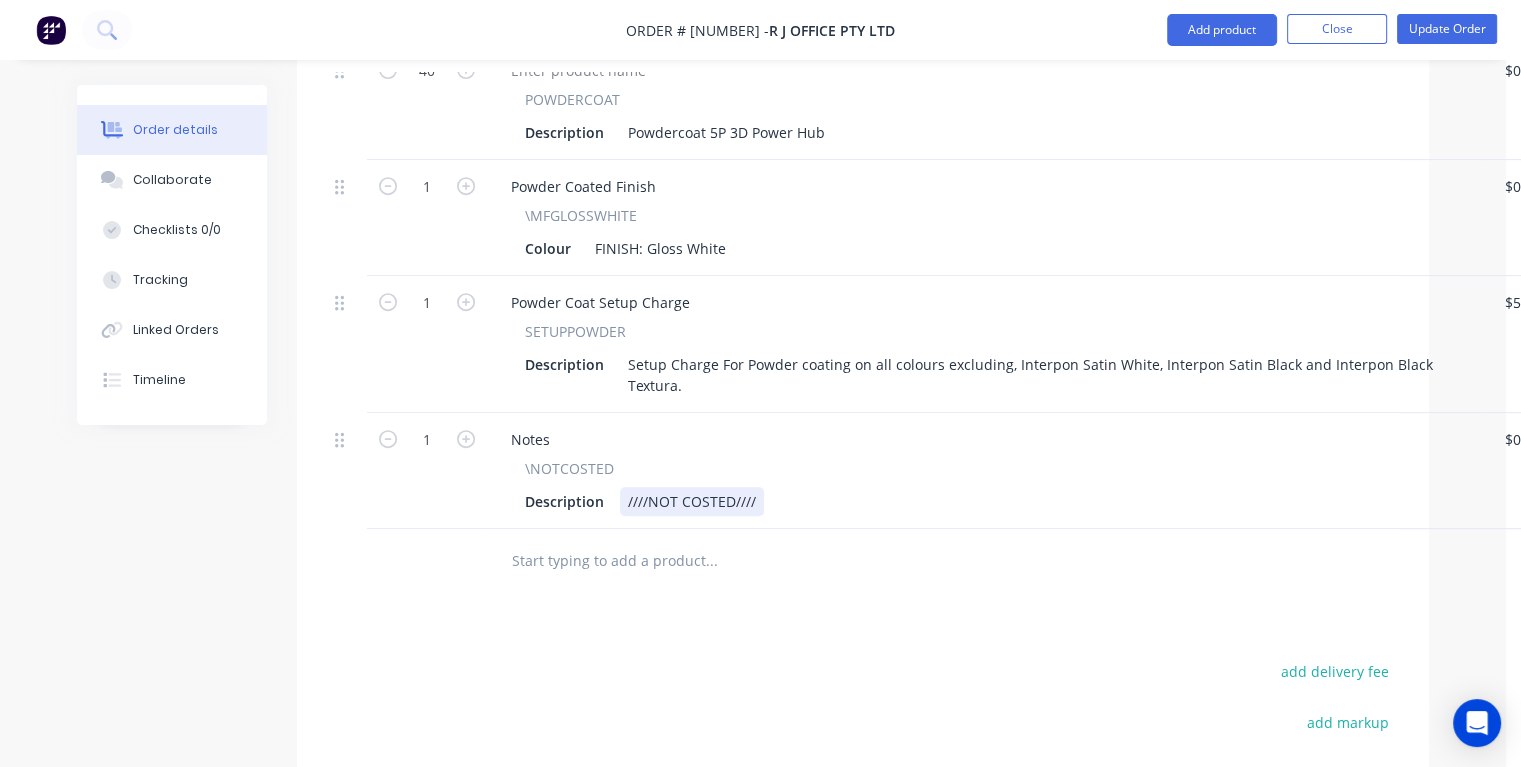 click on "Description ////NOT COSTED////" at bounding box center [983, 501] 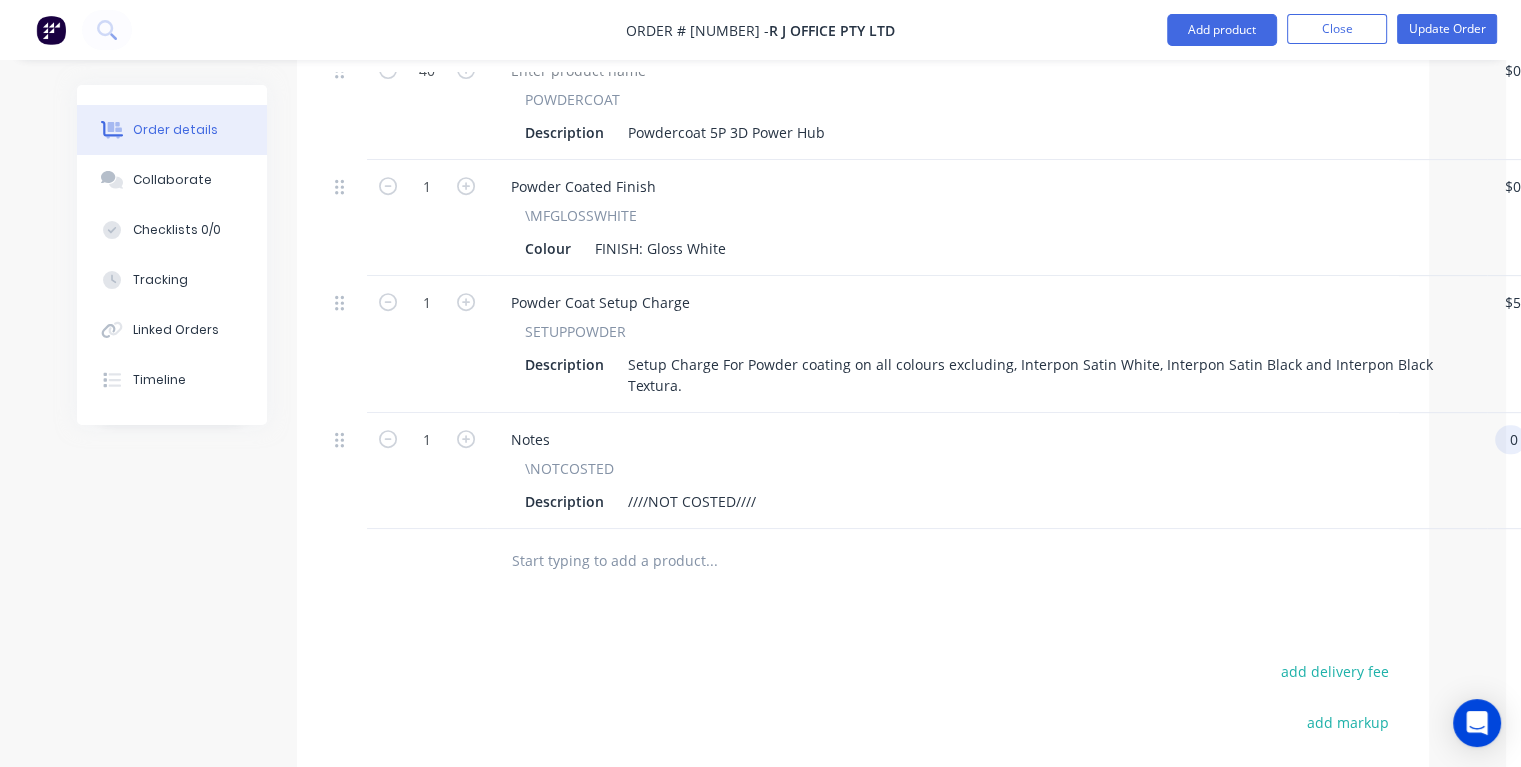 scroll, scrollTop: 800, scrollLeft: 28, axis: both 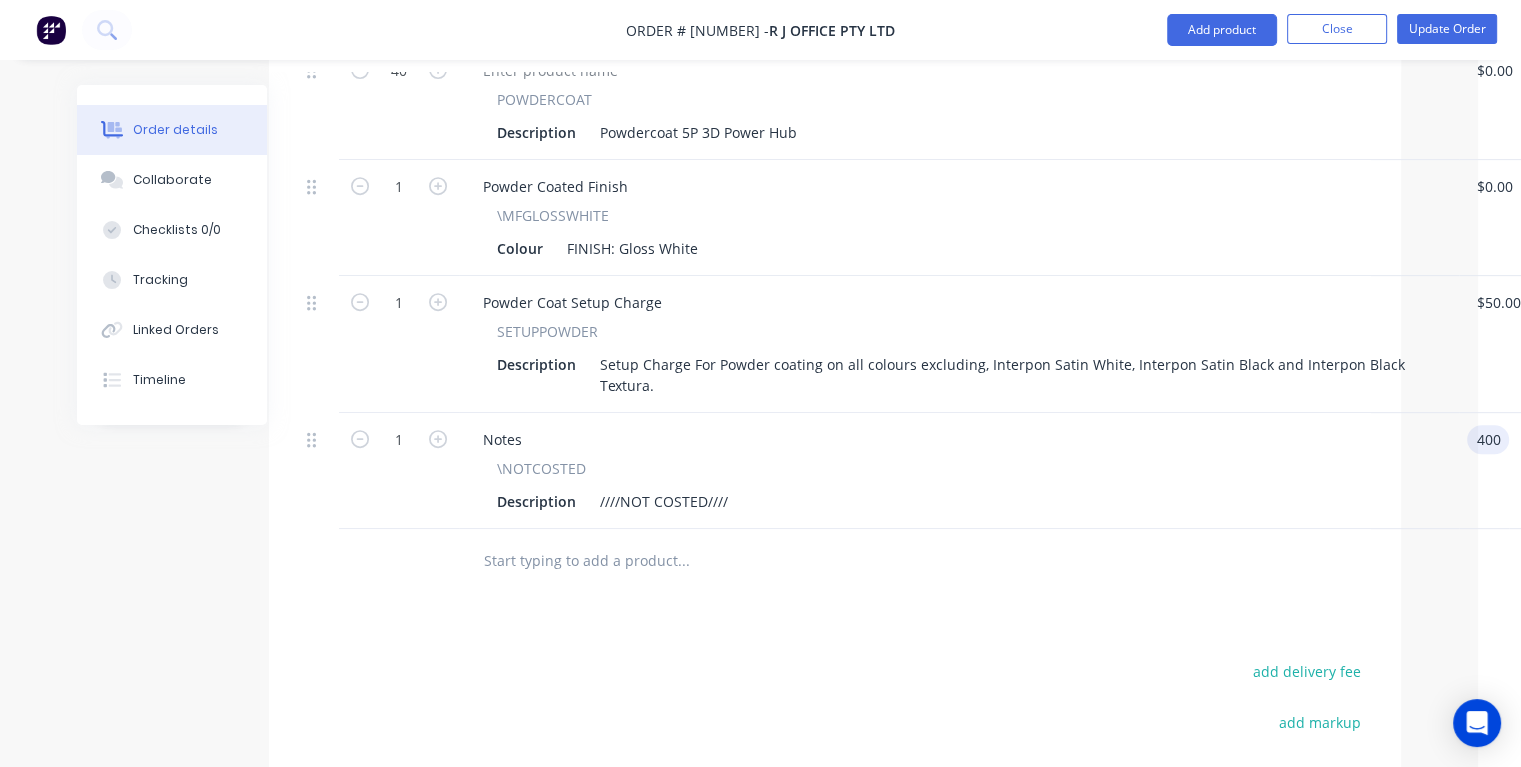 type on "$400.00" 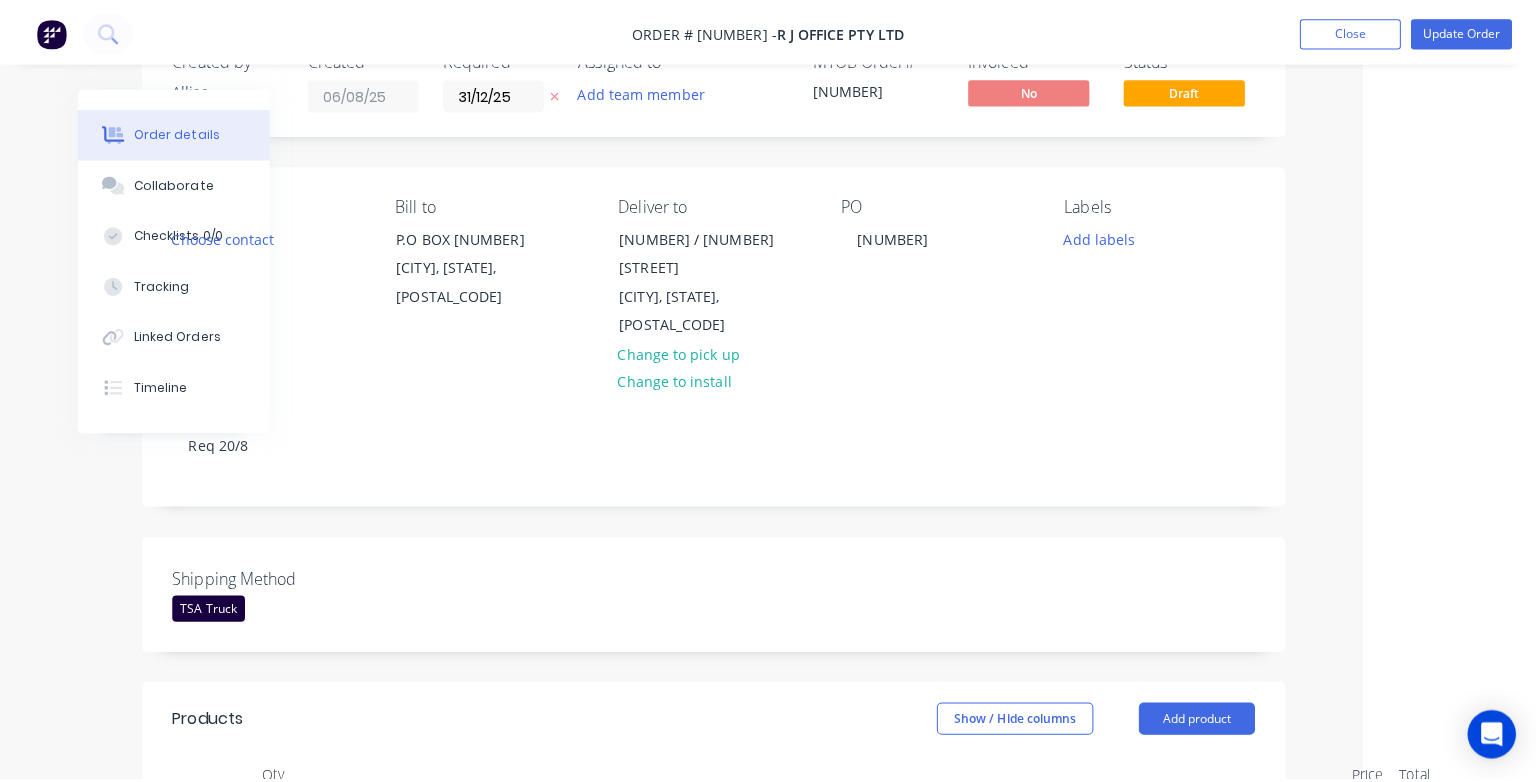 scroll, scrollTop: 0, scrollLeft: 156, axis: horizontal 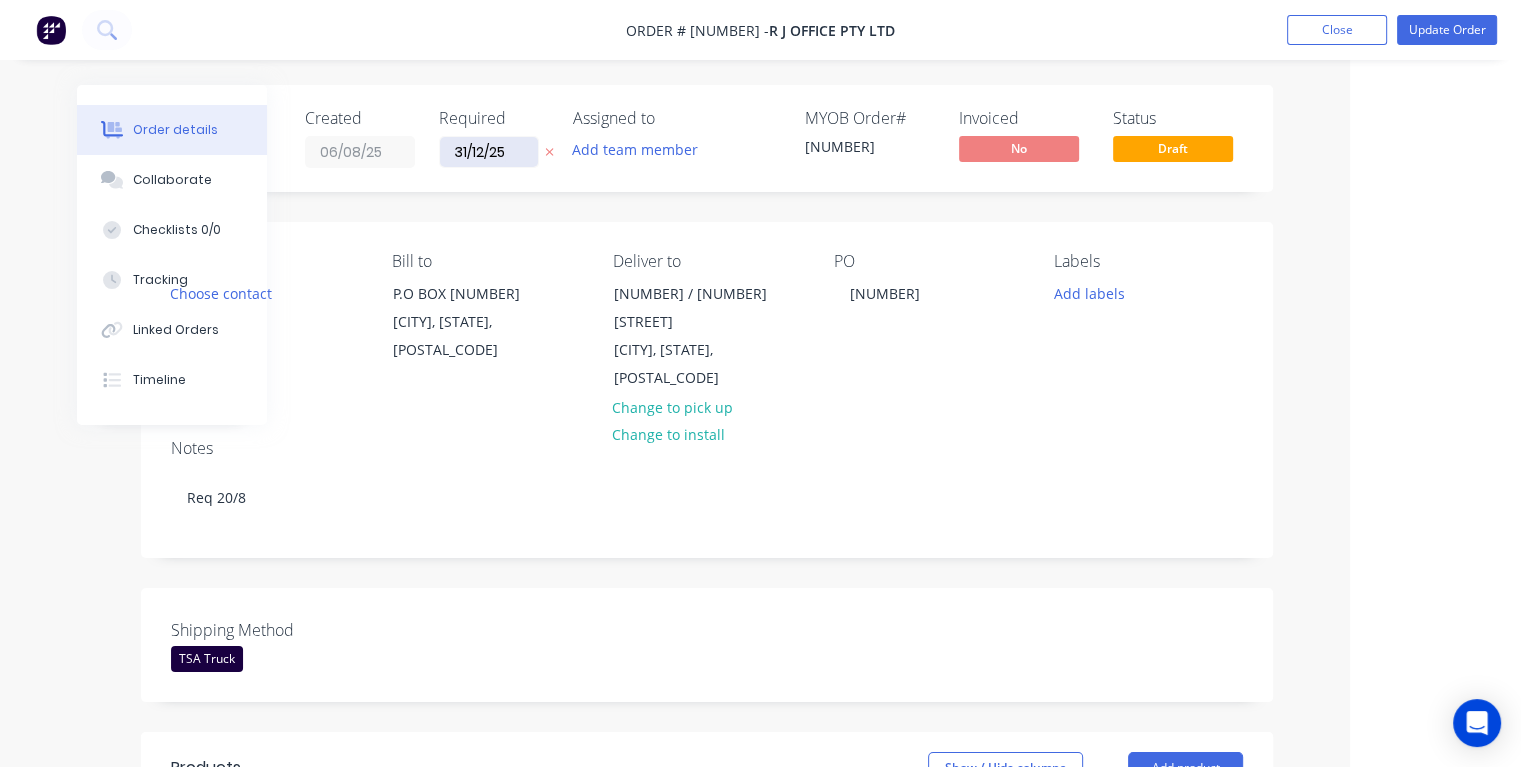 type on "$400.00" 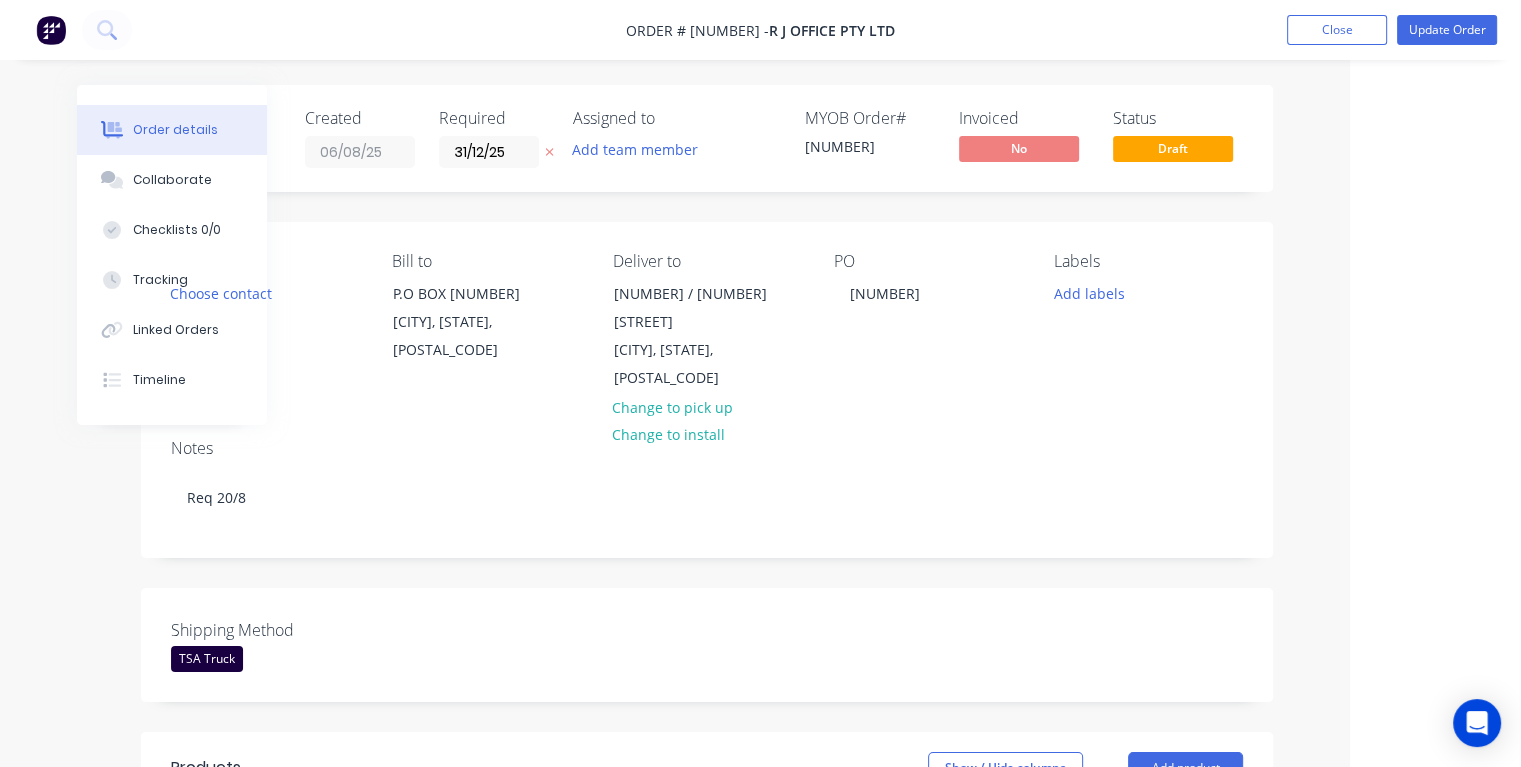 drag, startPoint x: 528, startPoint y: 150, endPoint x: 447, endPoint y: 184, distance: 87.84646 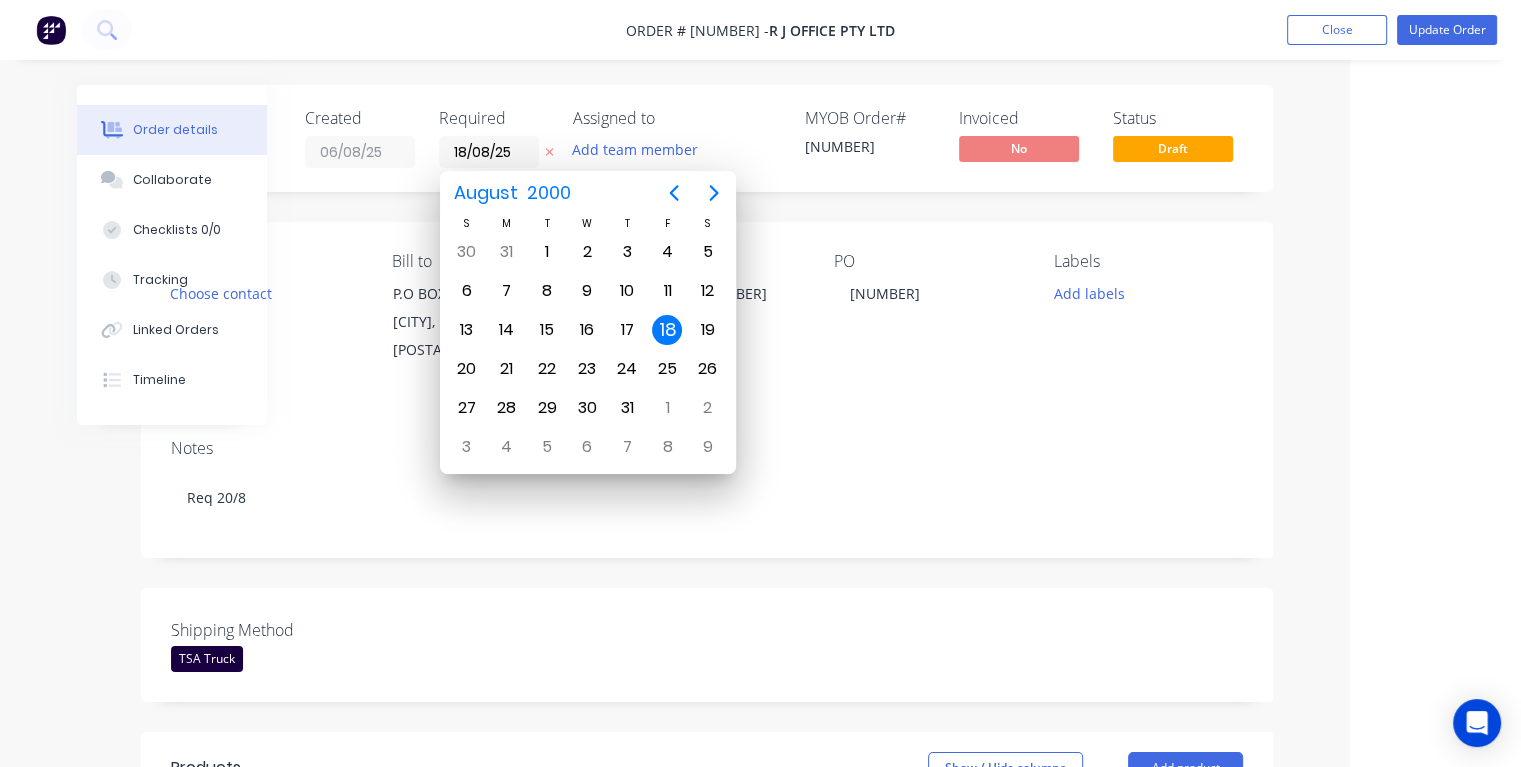 type on "18/08/25" 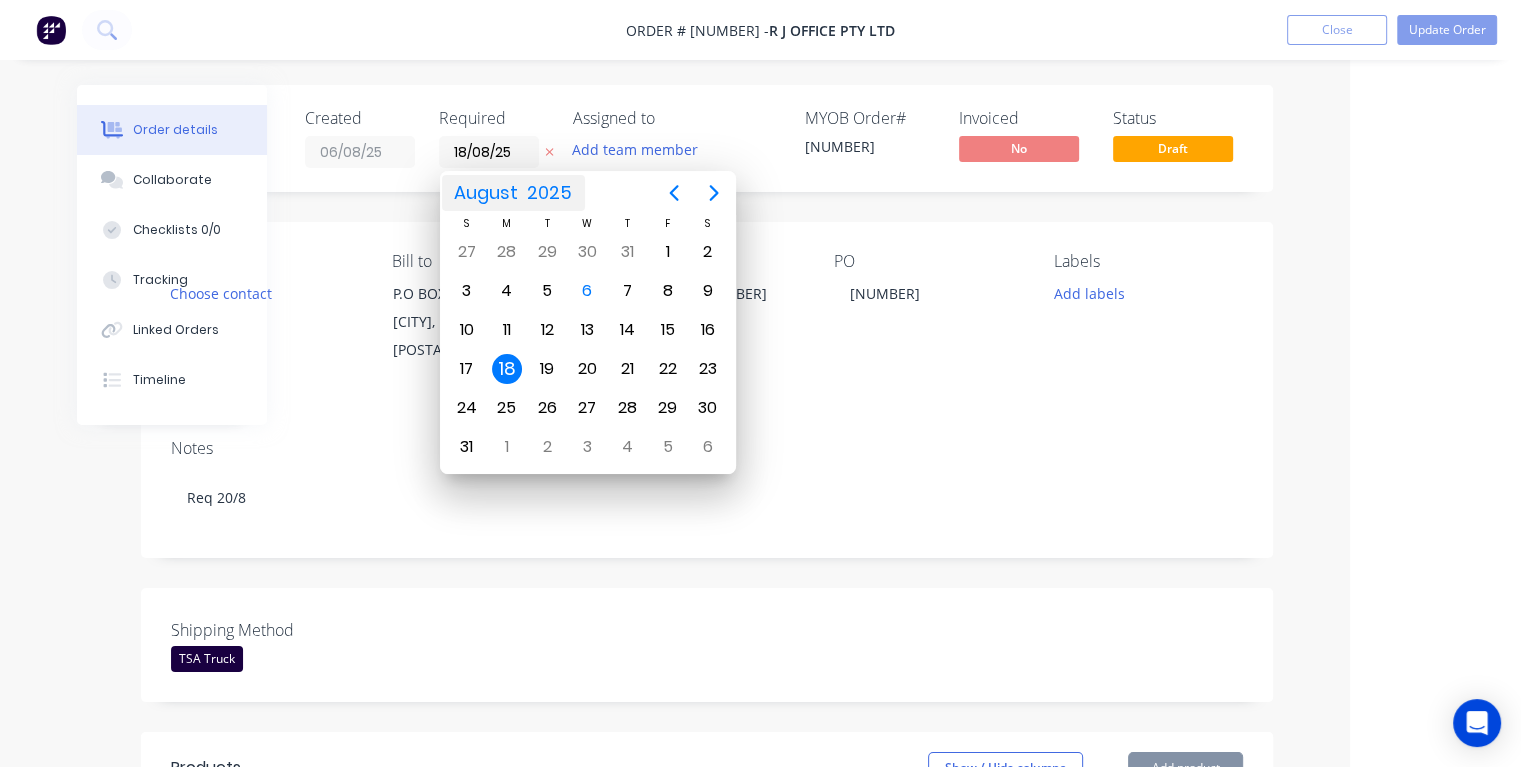 type 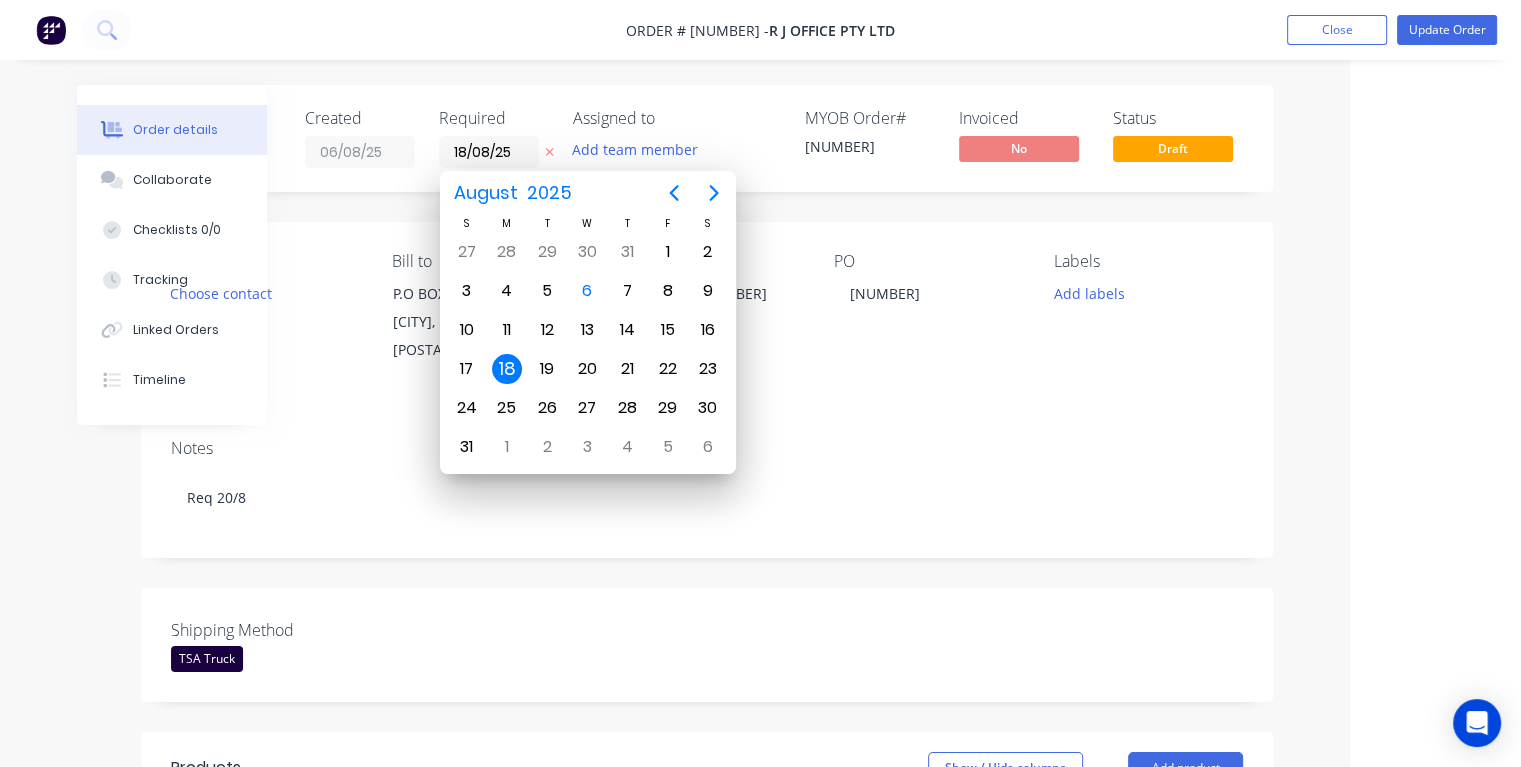 click on "18" at bounding box center (507, 369) 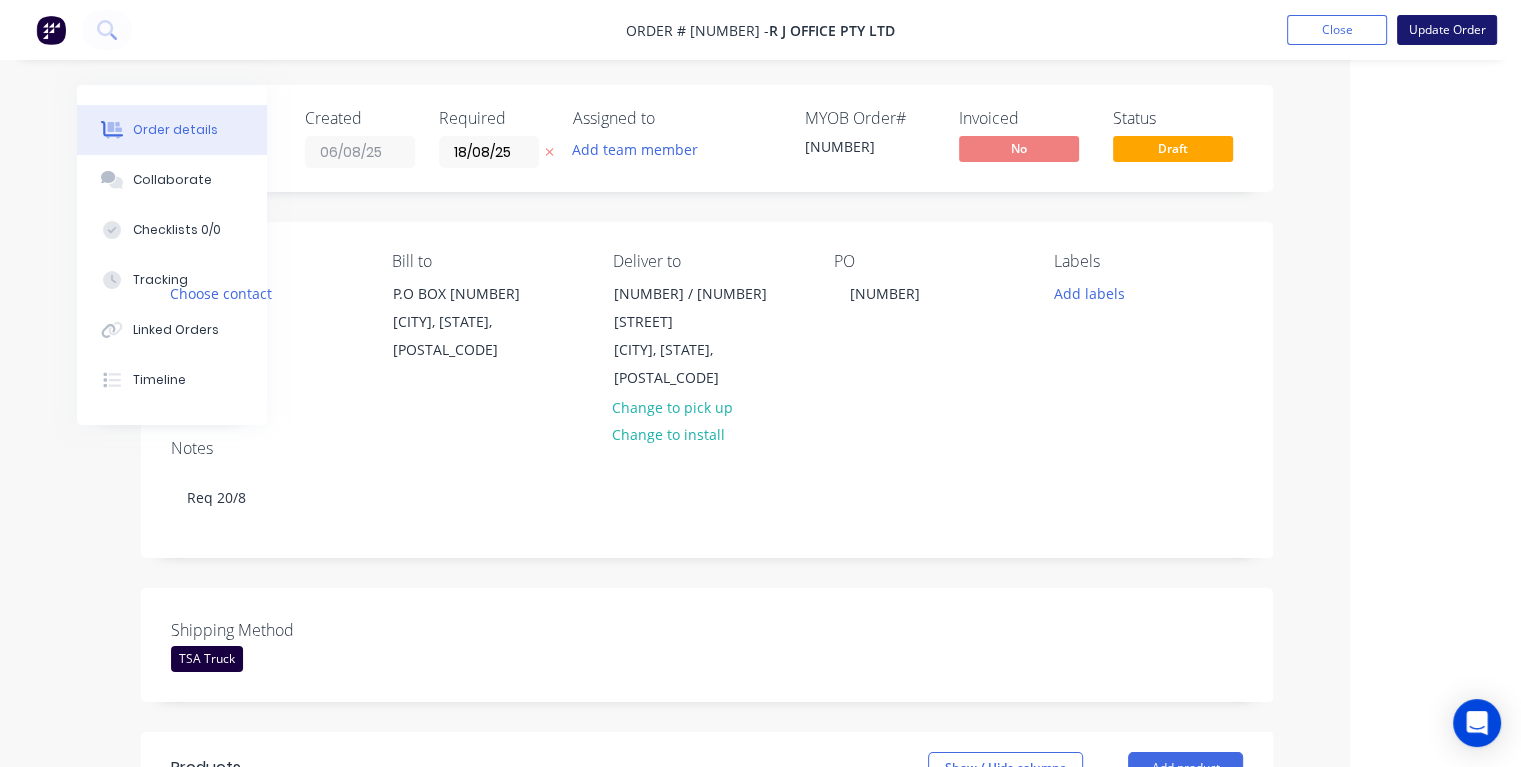 click on "Update Order" at bounding box center (1447, 30) 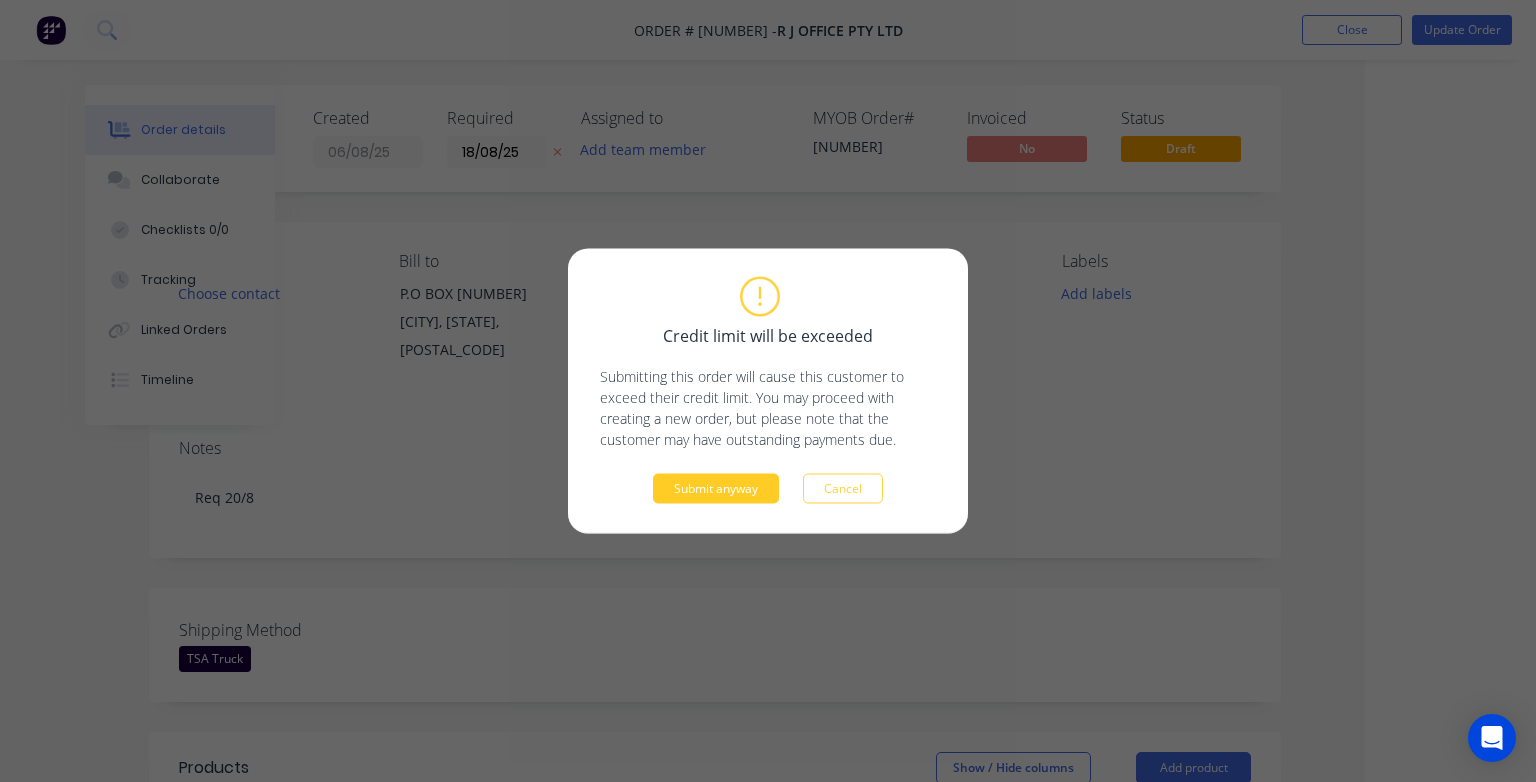 click on "Submit anyway" at bounding box center (716, 489) 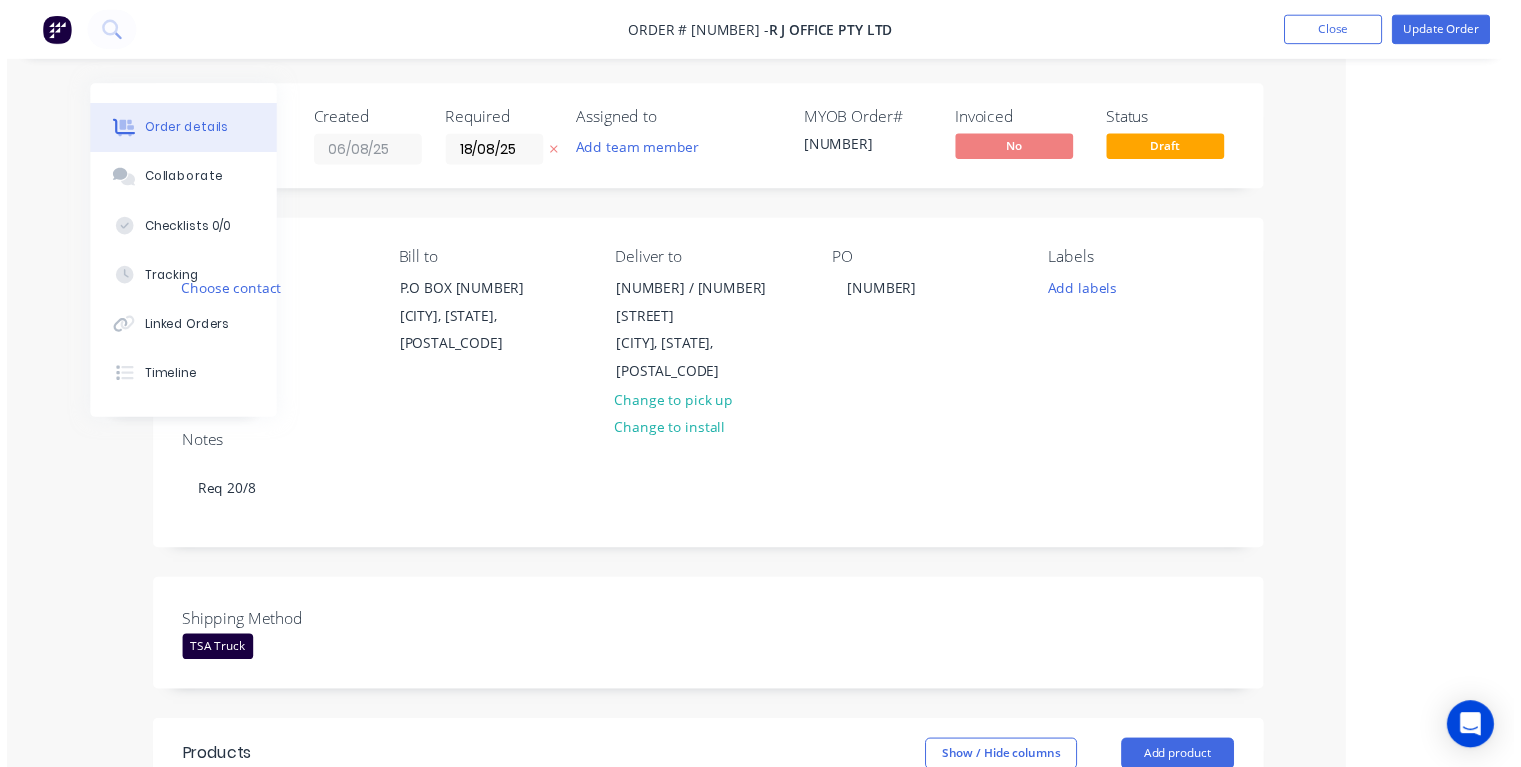 scroll, scrollTop: 0, scrollLeft: 108, axis: horizontal 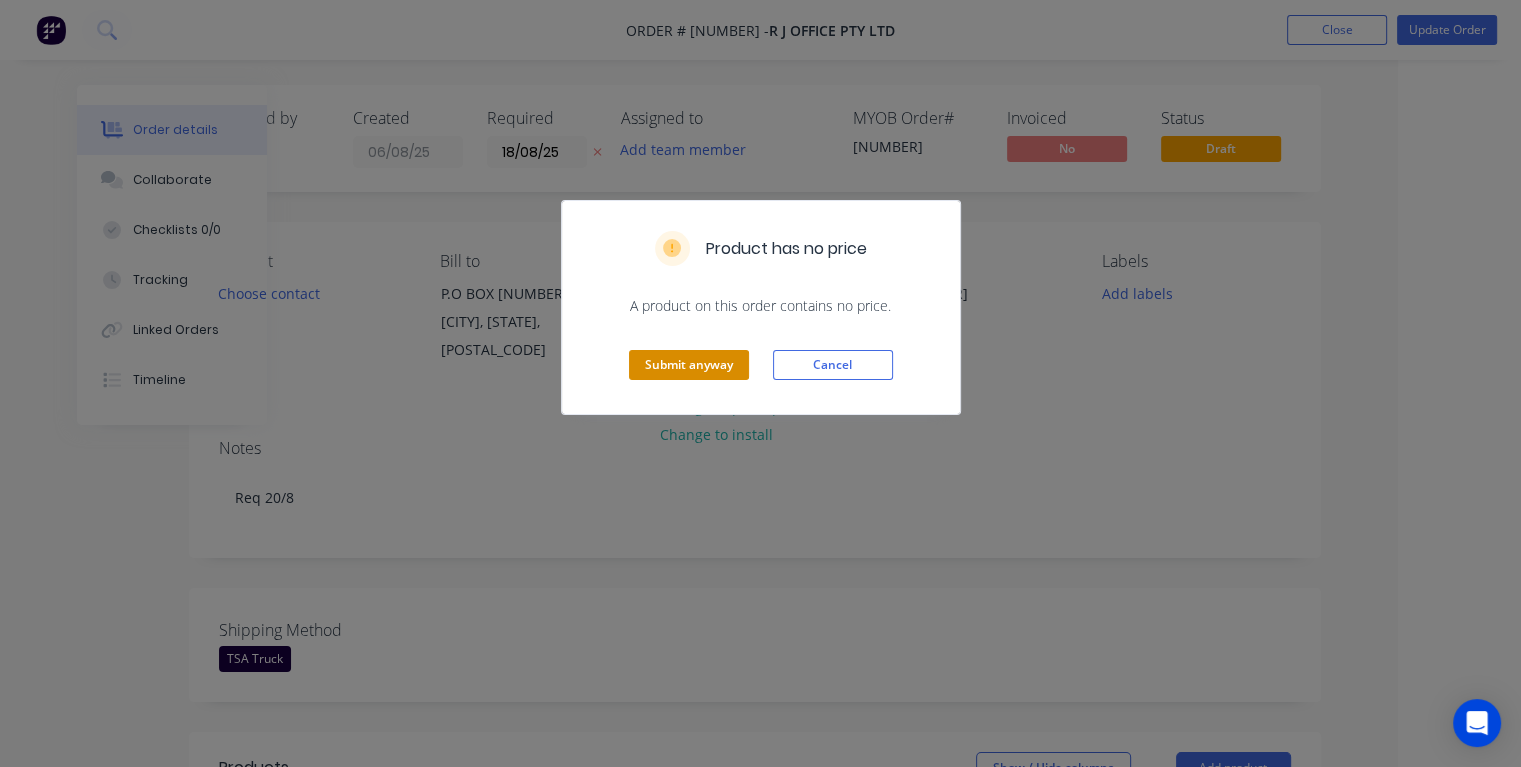 click on "Submit anyway" at bounding box center (689, 365) 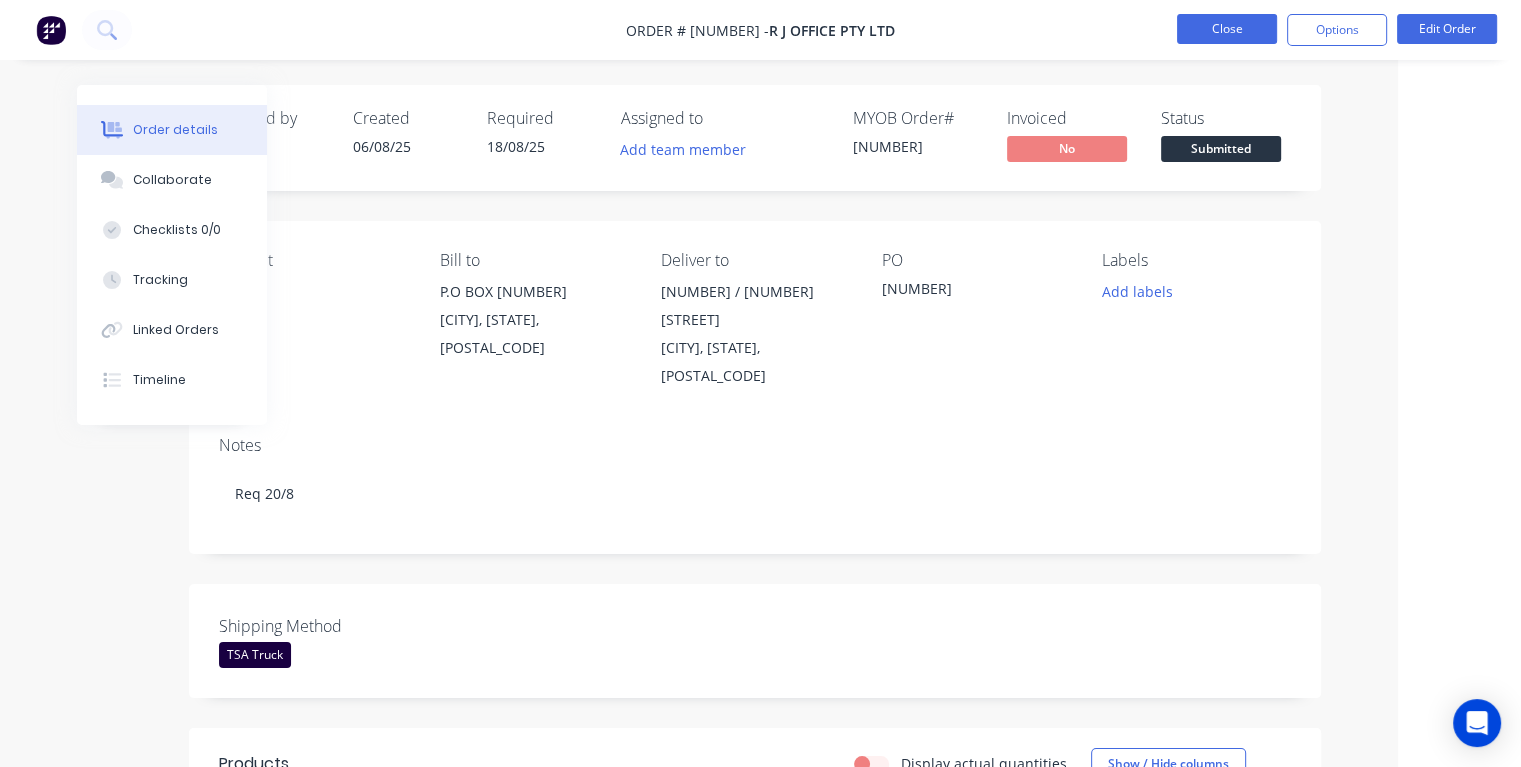 click on "Close" at bounding box center [1227, 29] 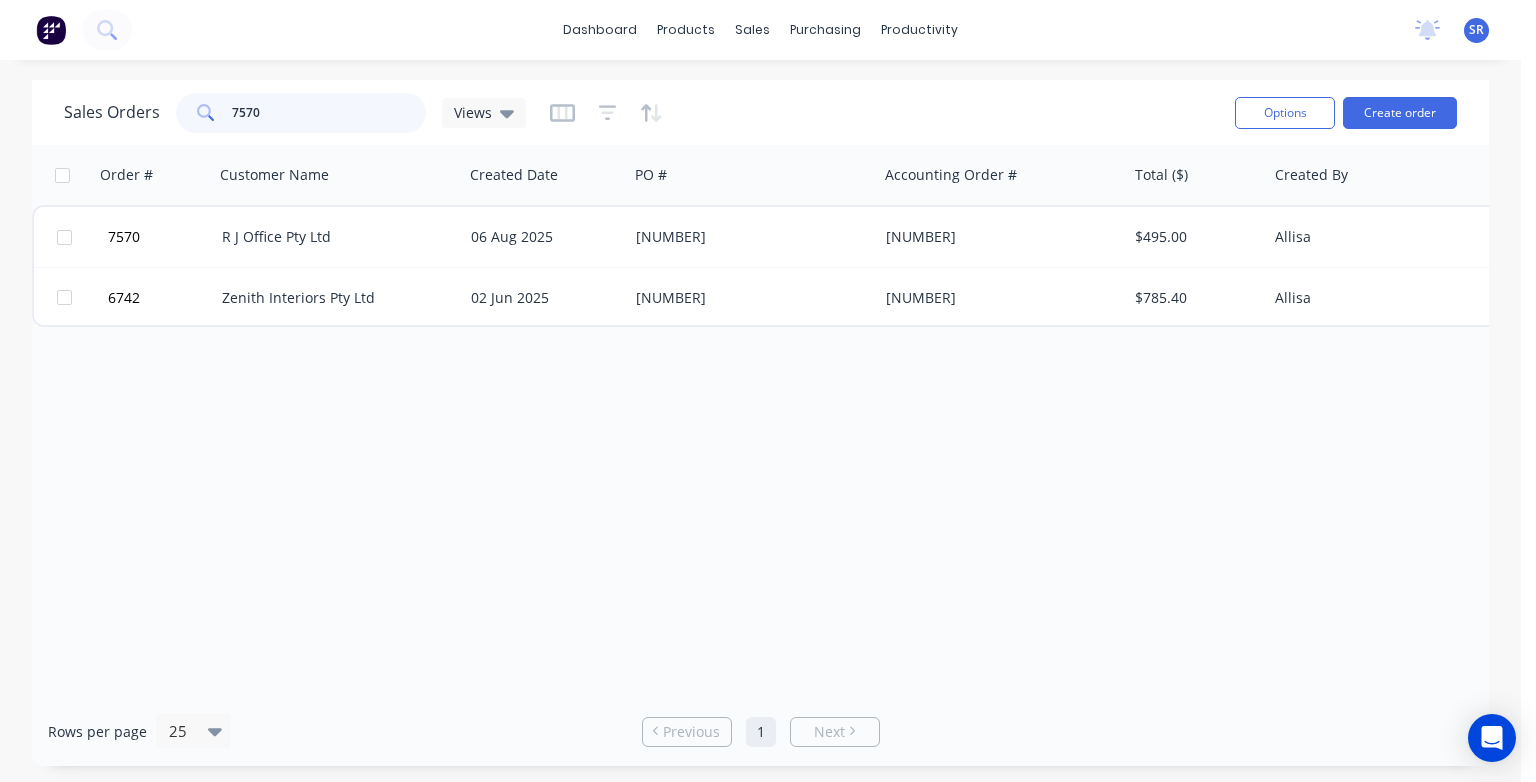 click on "7570" at bounding box center (329, 113) 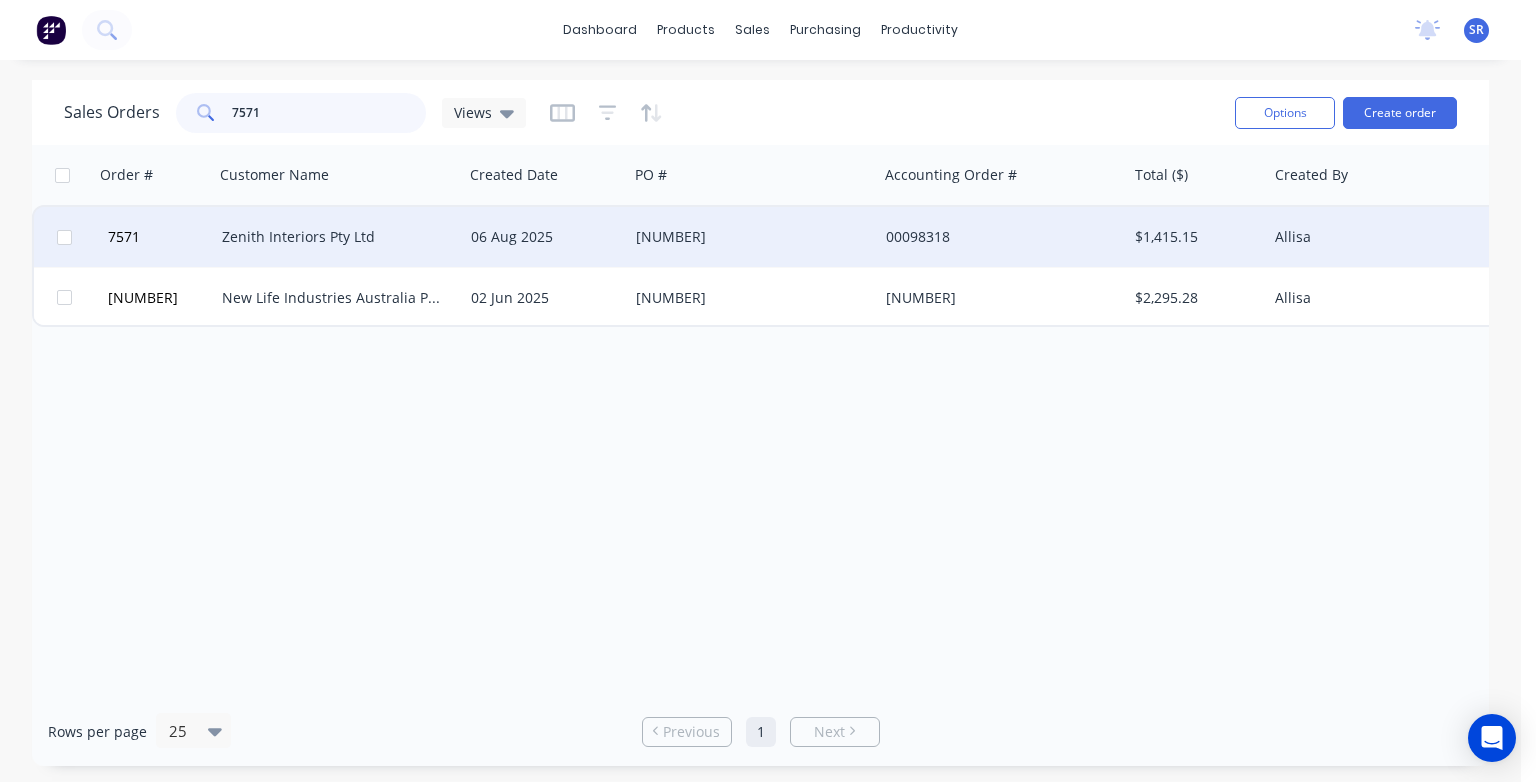 type on "7571" 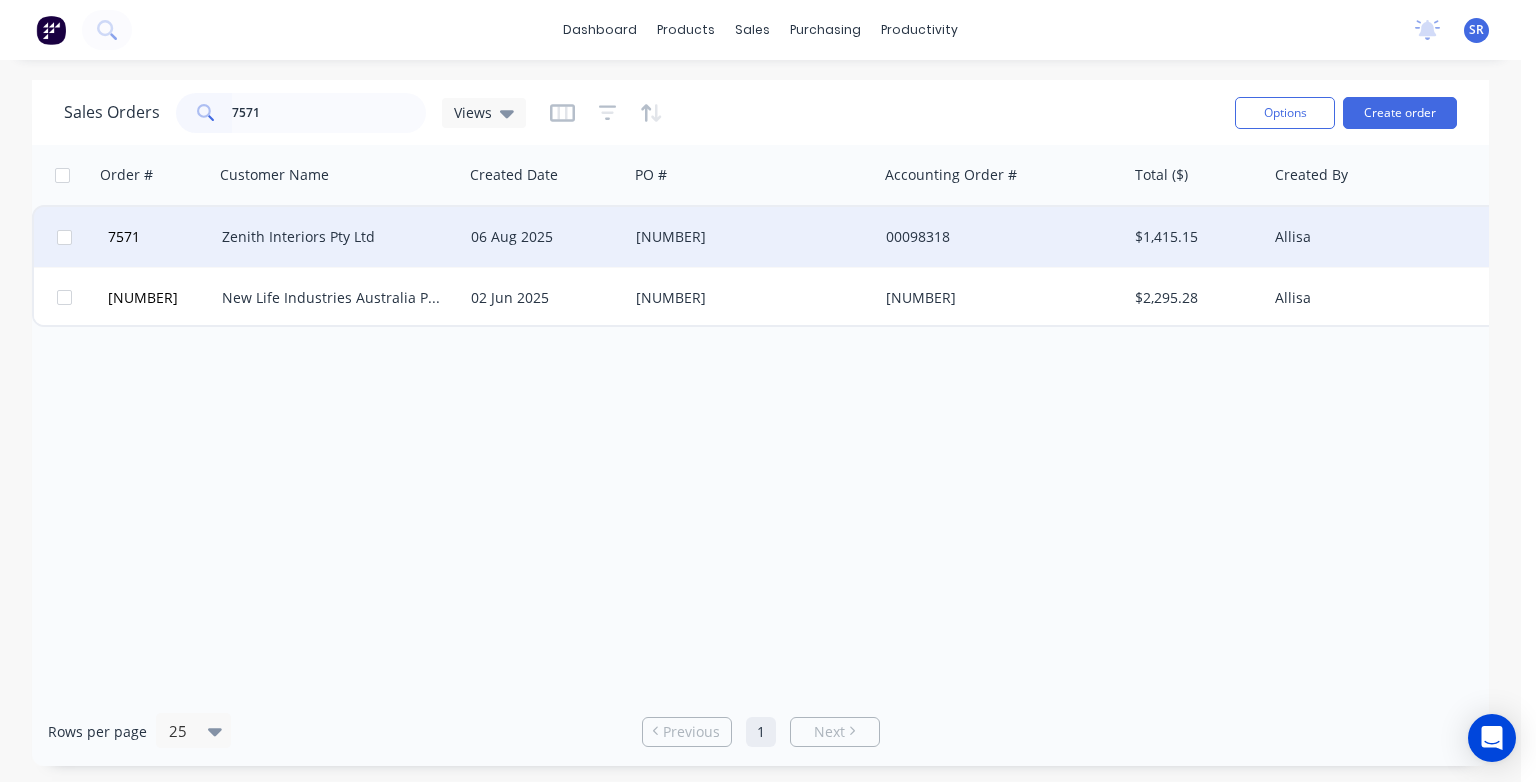 click on "Zenith Interiors Pty Ltd" at bounding box center (333, 237) 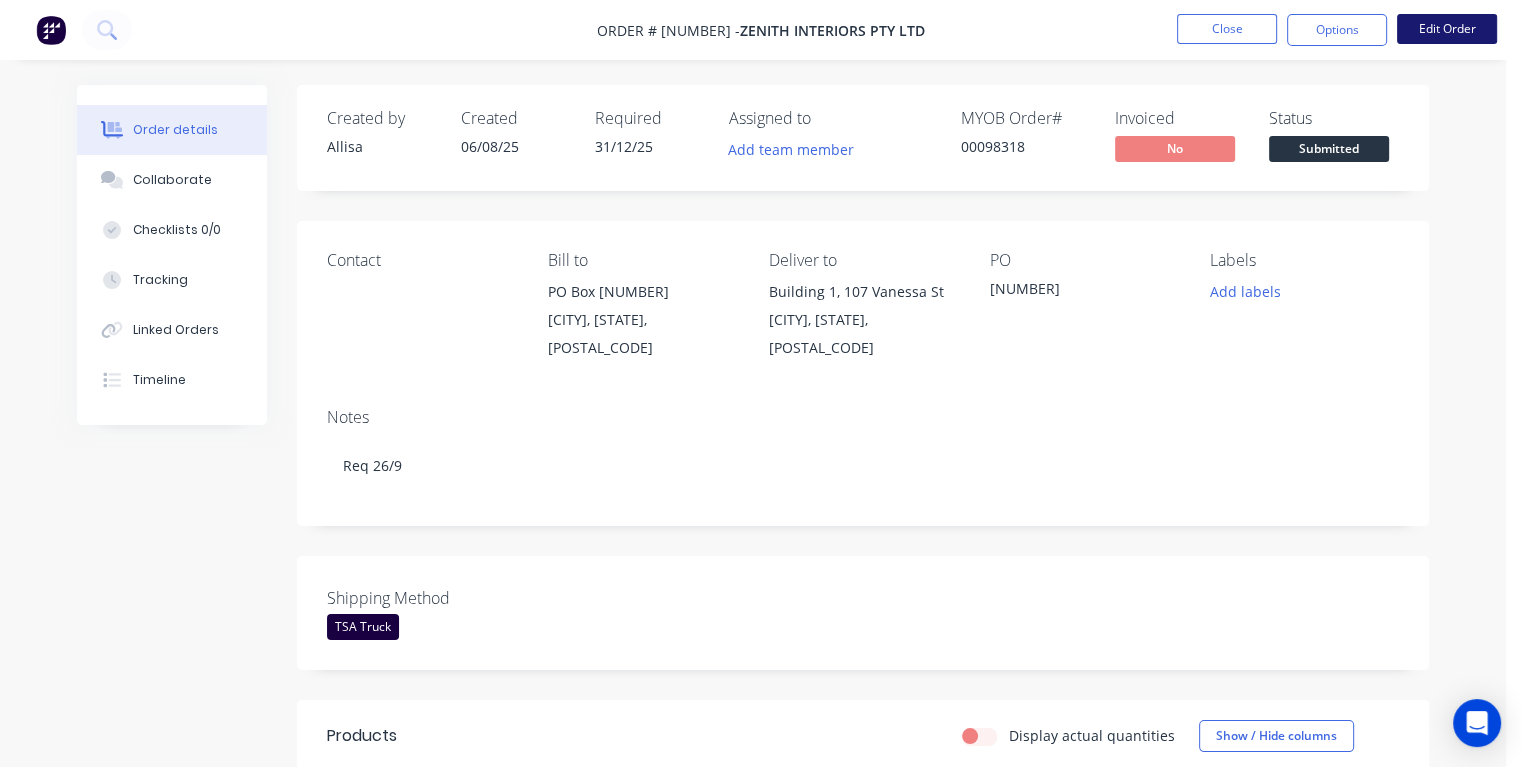 click on "Edit Order" at bounding box center [1447, 29] 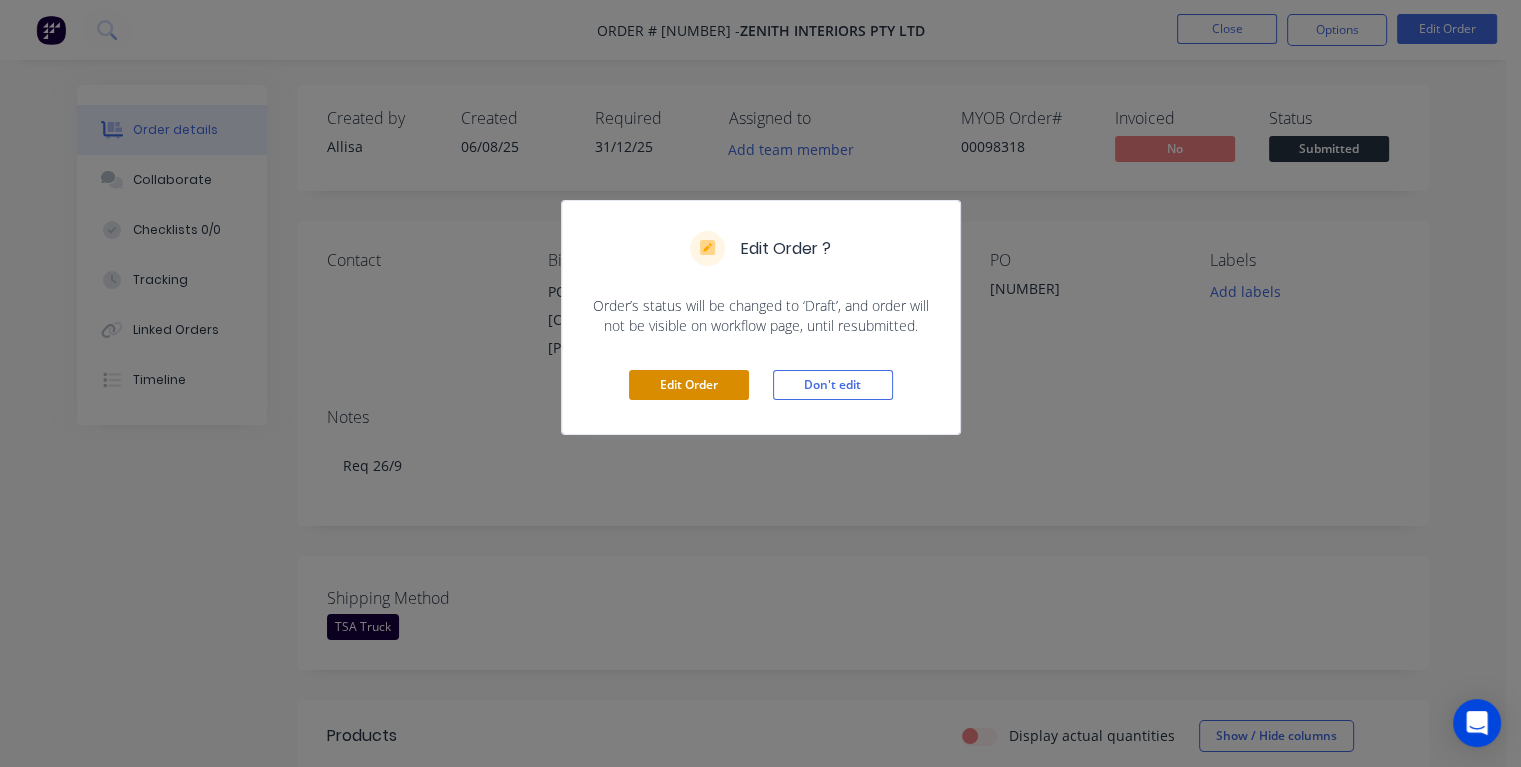 click on "Edit Order" at bounding box center (689, 385) 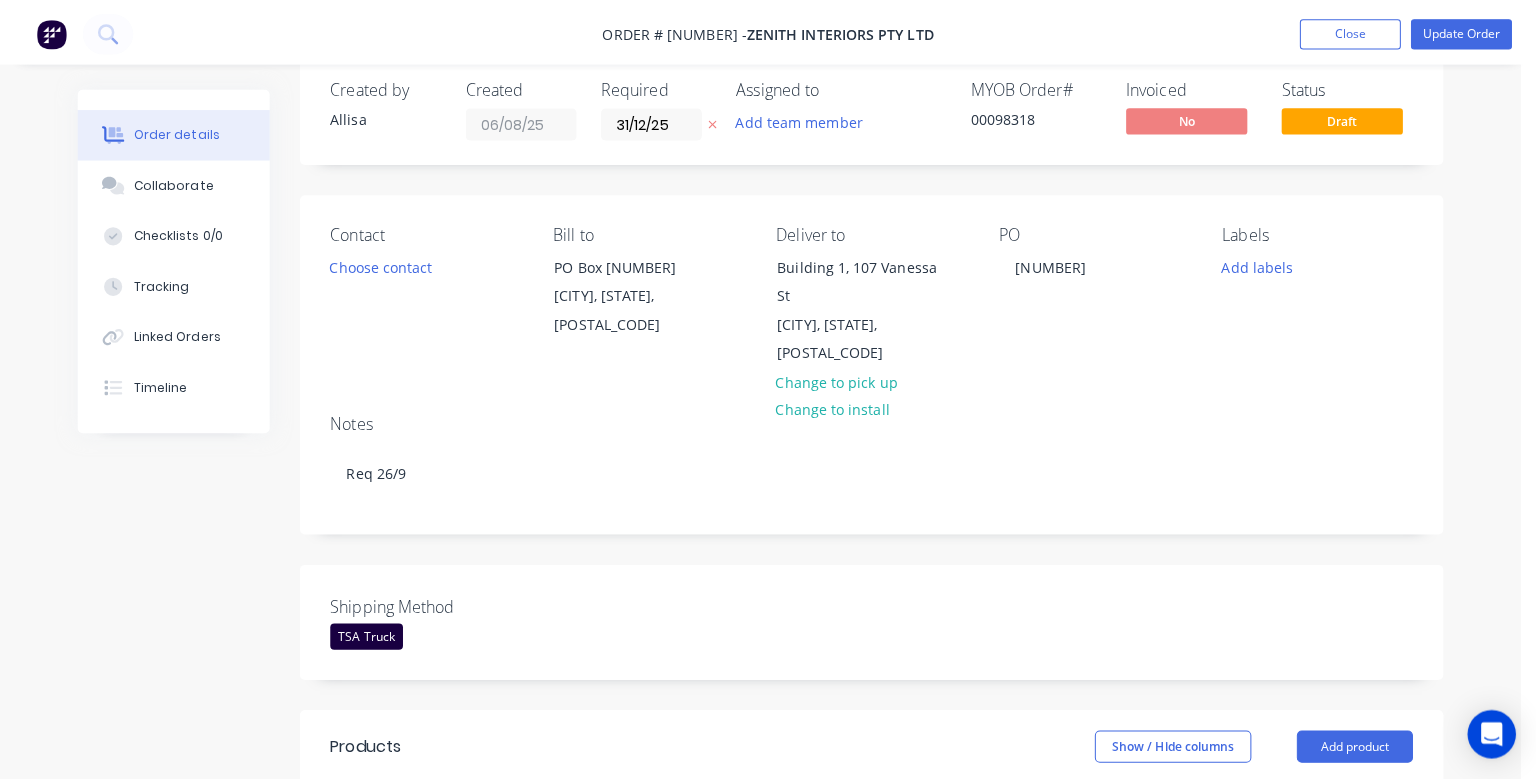 scroll, scrollTop: 0, scrollLeft: 0, axis: both 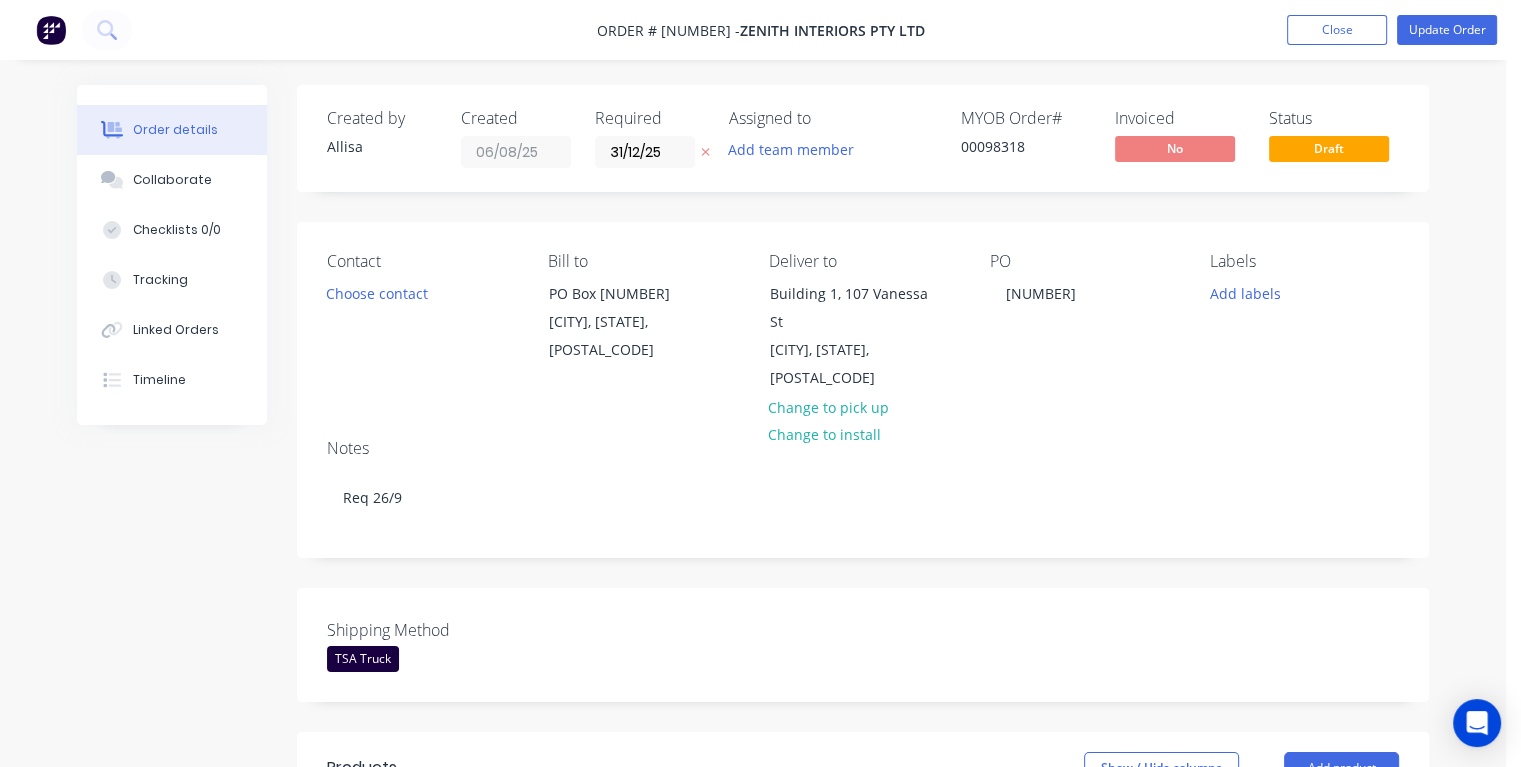drag, startPoint x: 673, startPoint y: 155, endPoint x: 590, endPoint y: 162, distance: 83.294655 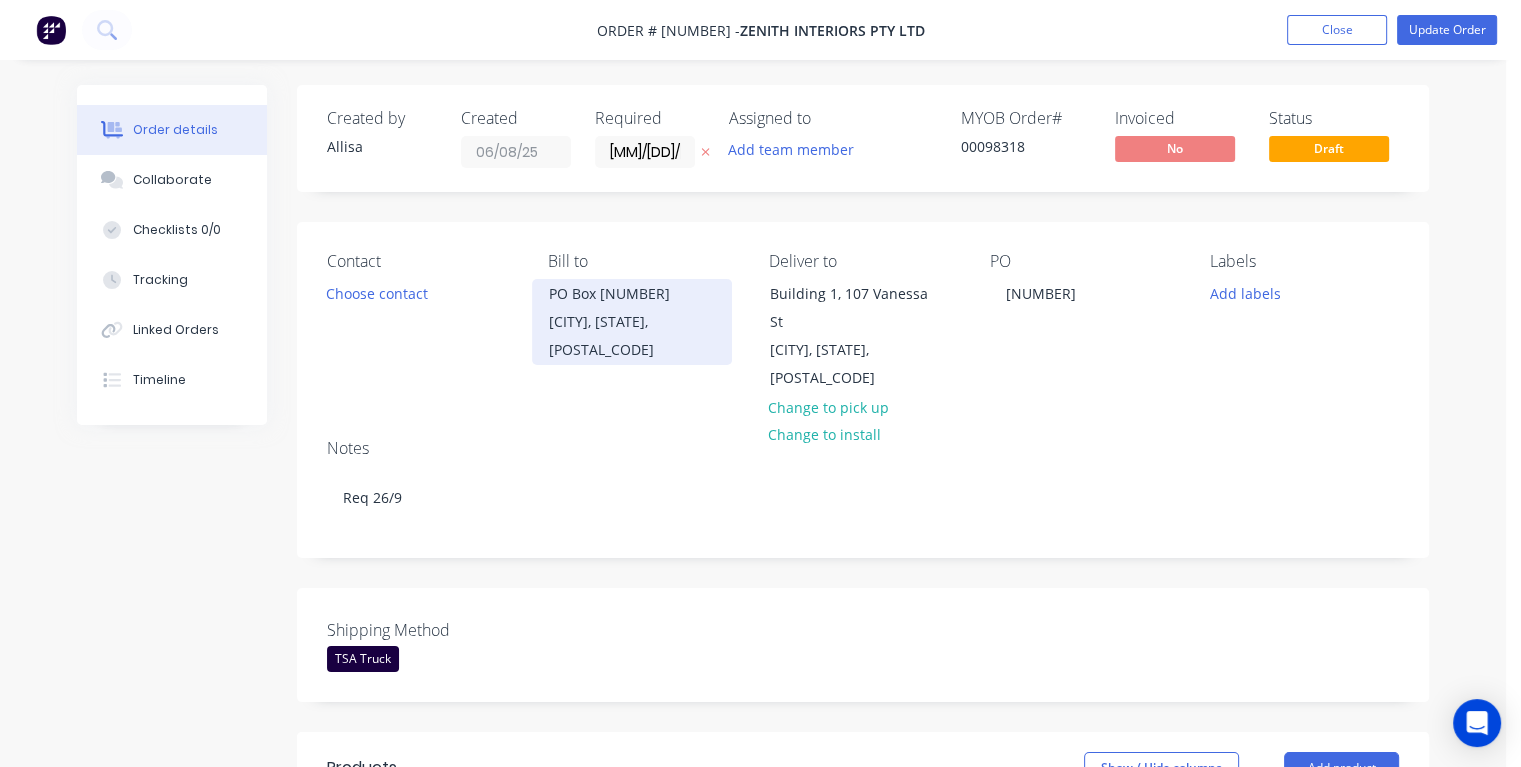 type on "11/09/25" 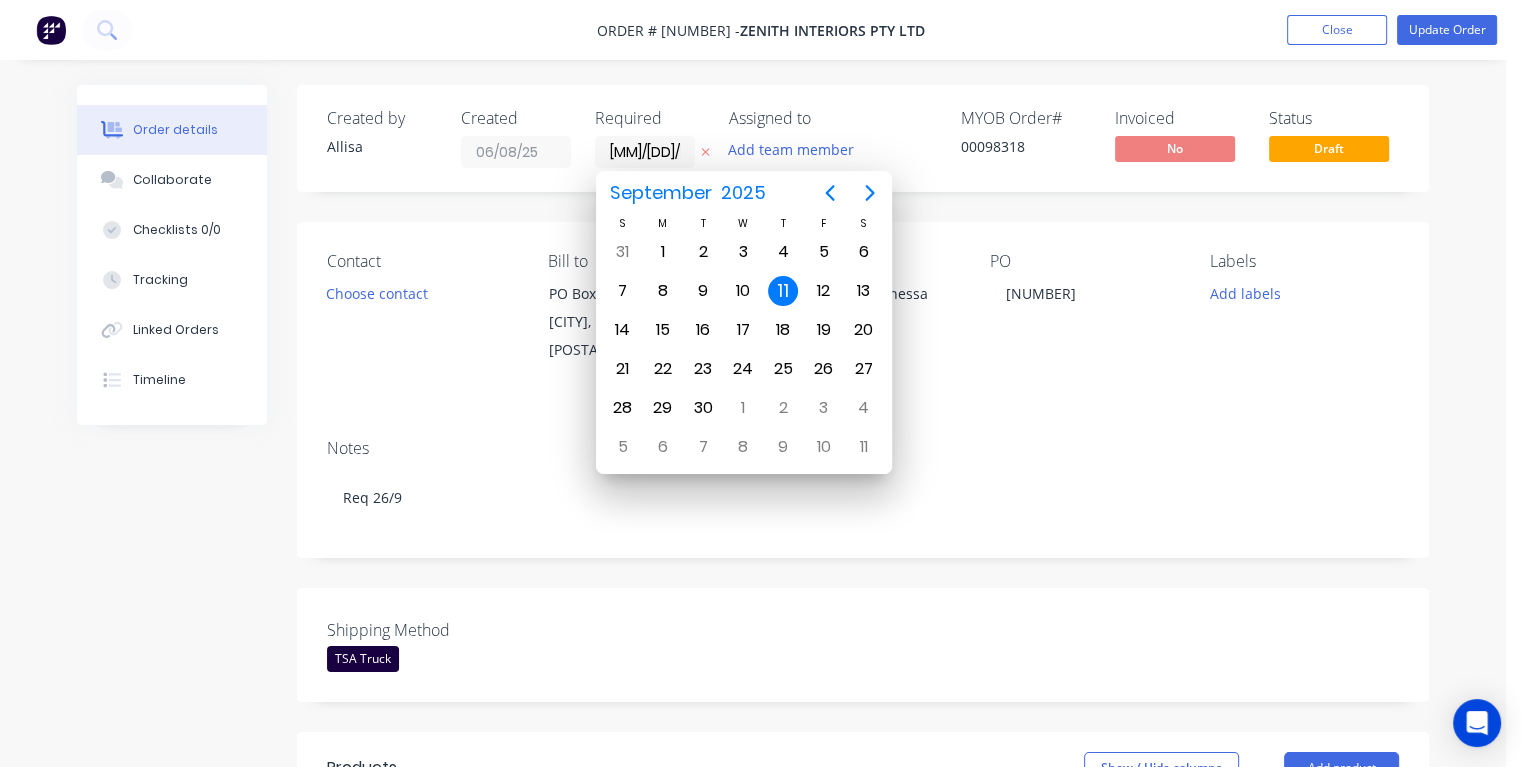 click on "11" at bounding box center [783, 291] 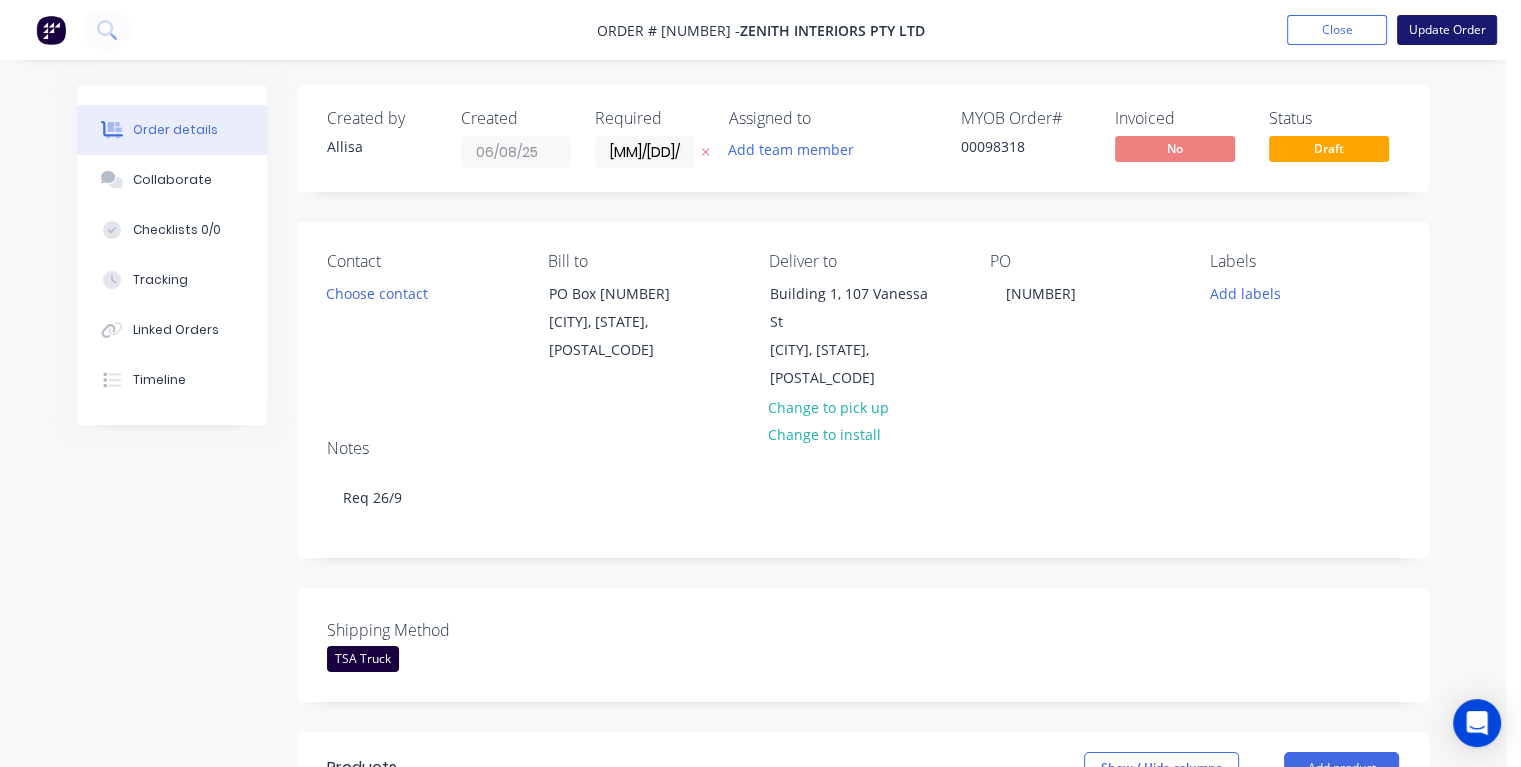 click on "Update Order" at bounding box center (1447, 30) 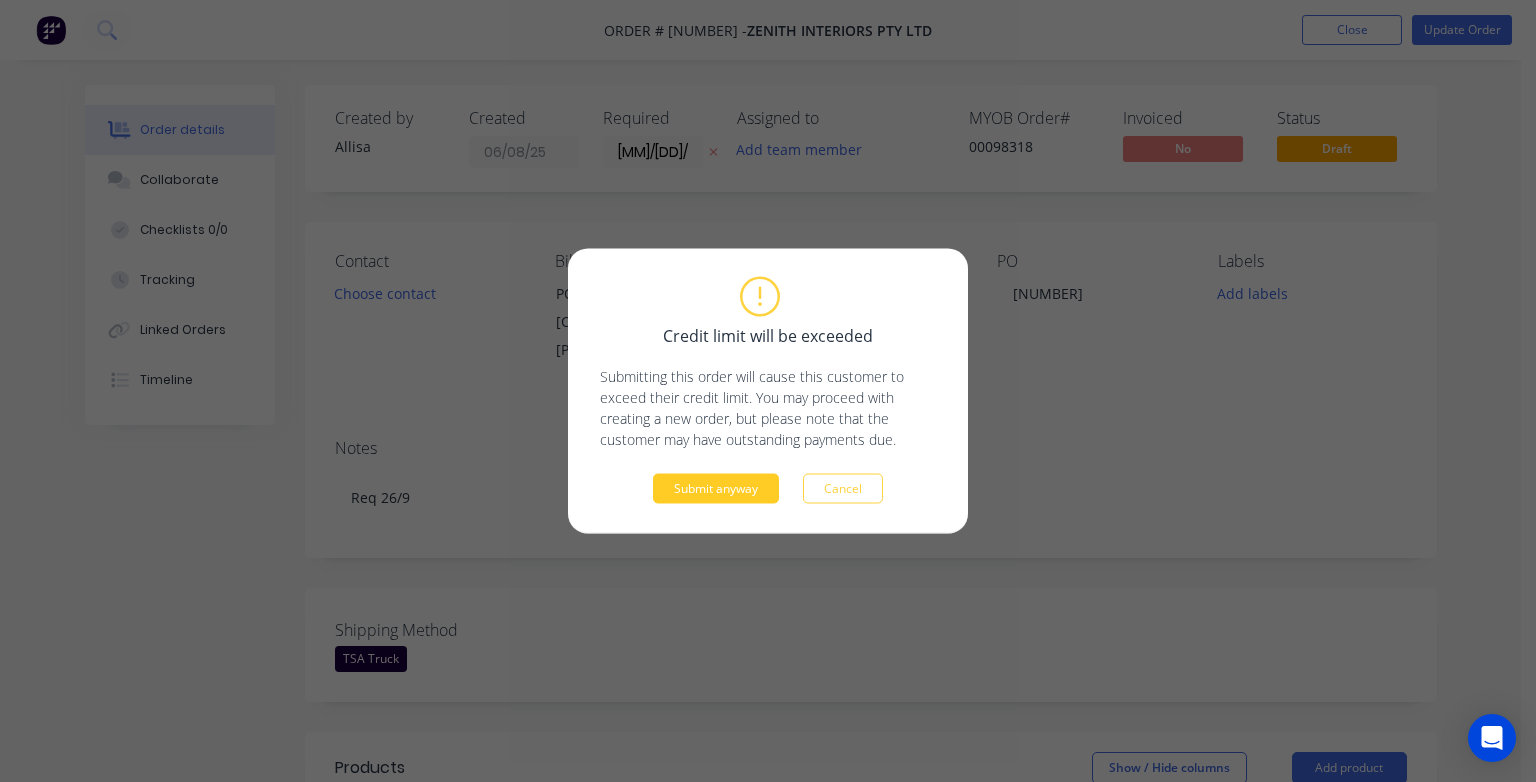 click on "Submit anyway" at bounding box center (716, 489) 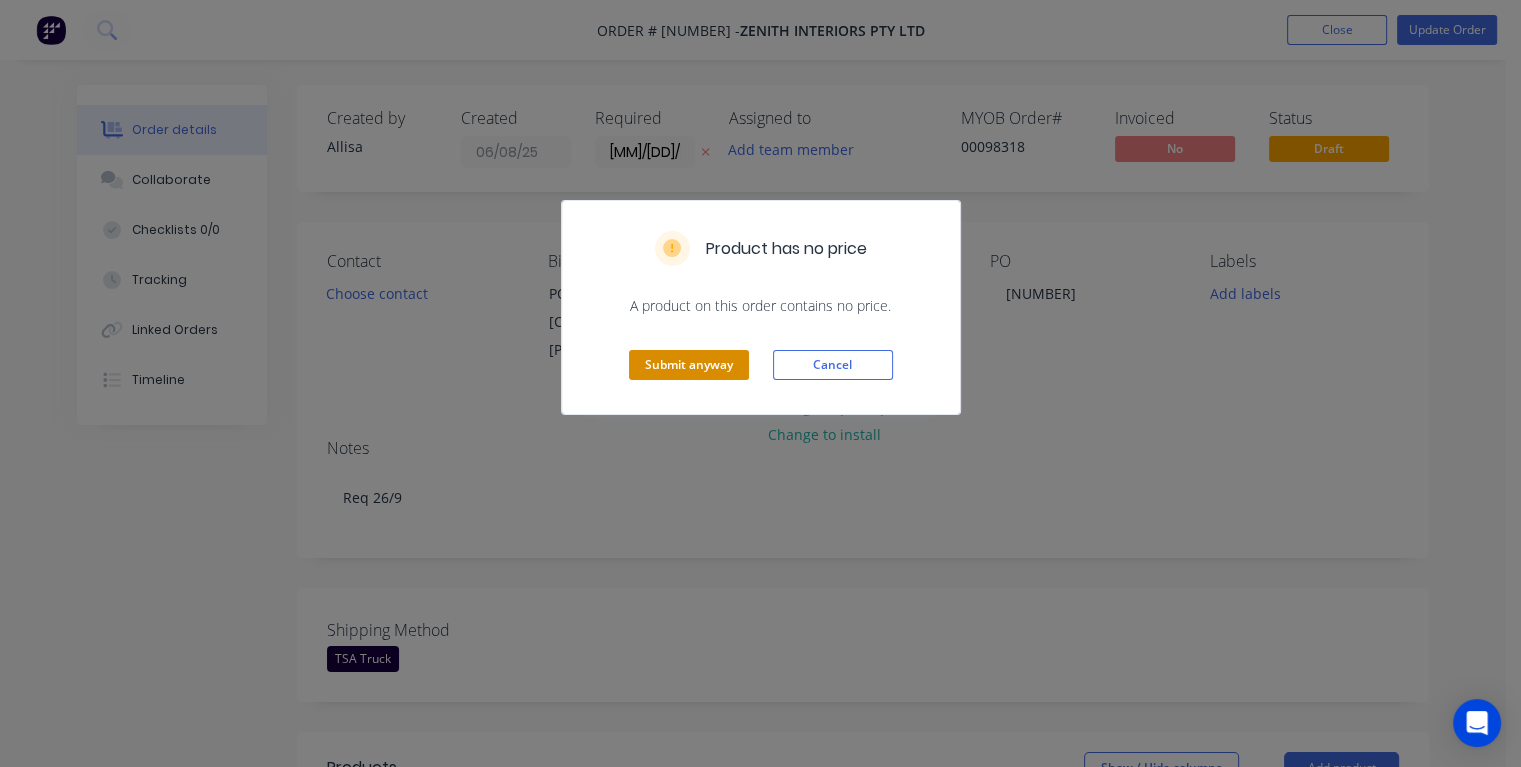 click on "Submit anyway" at bounding box center [689, 365] 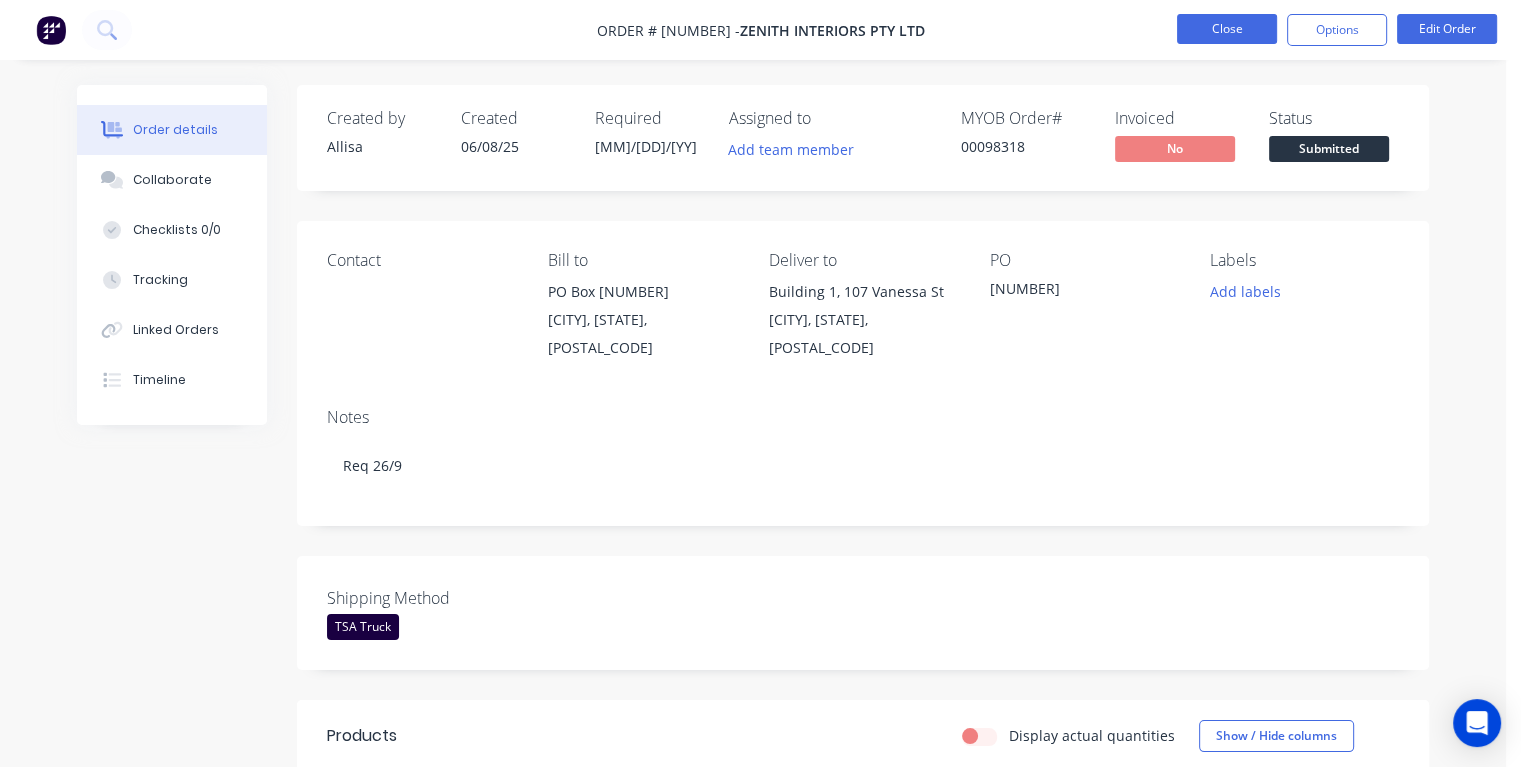 click on "Close" at bounding box center [1227, 29] 